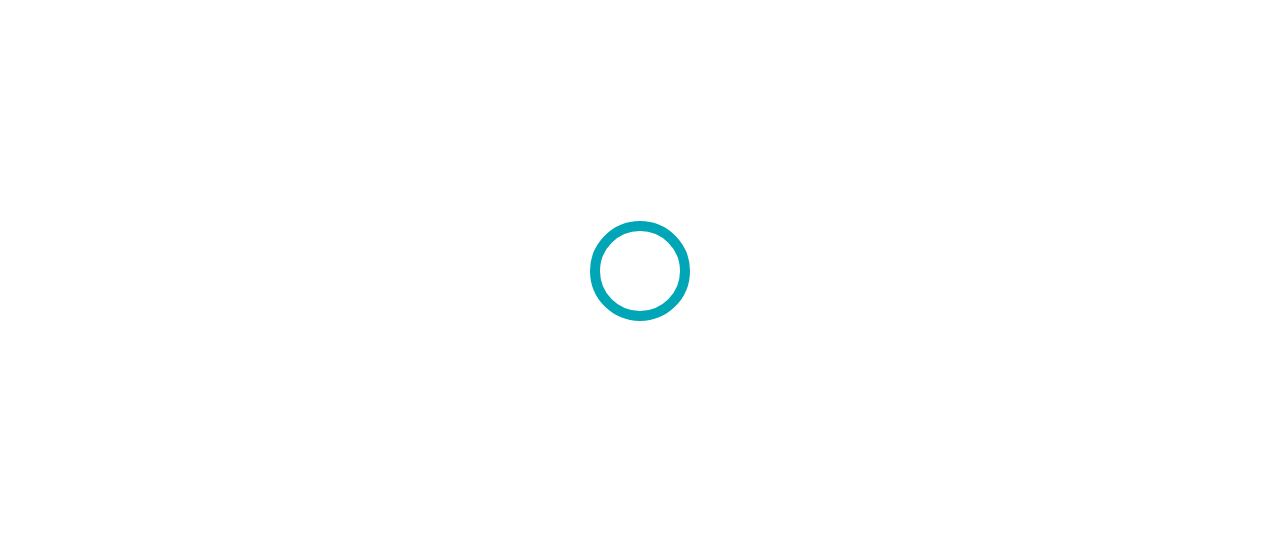 scroll, scrollTop: 0, scrollLeft: 0, axis: both 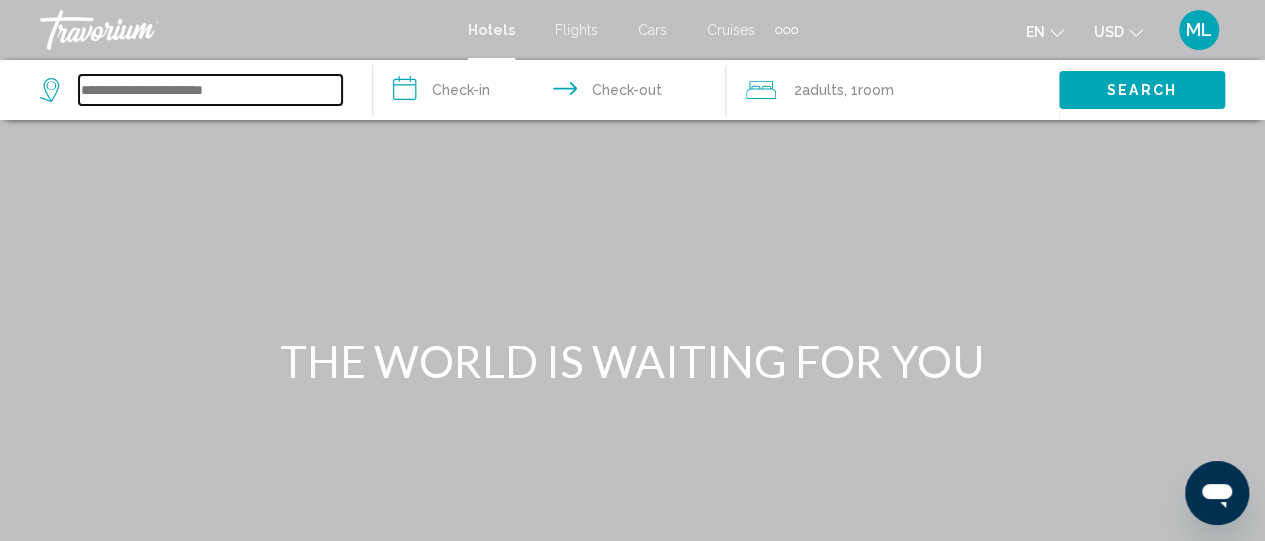 click at bounding box center [210, 90] 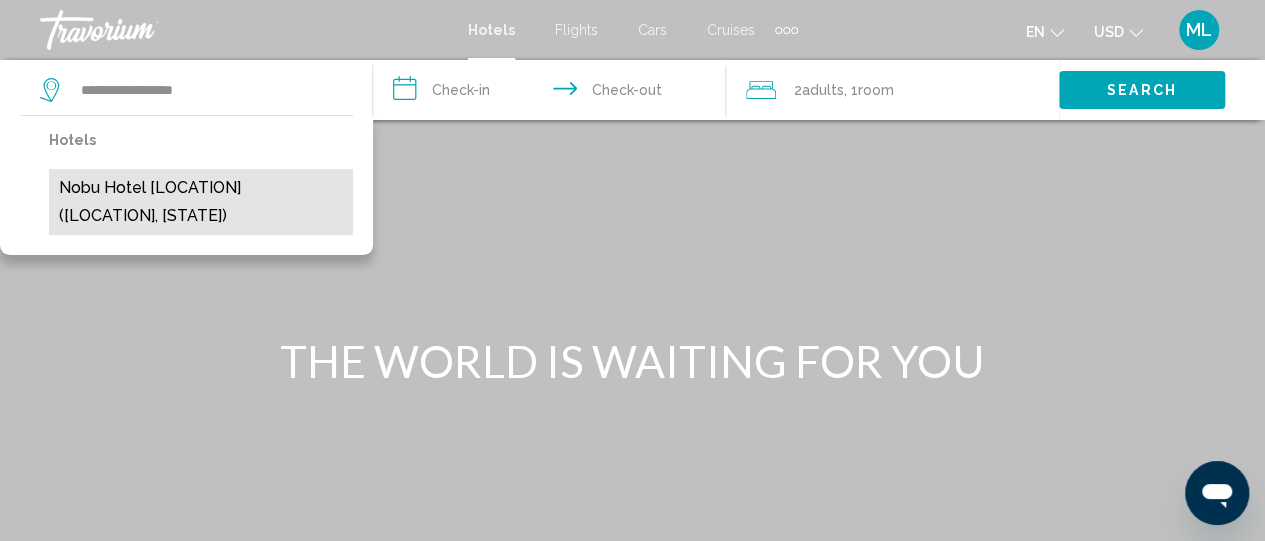 click on "Nobu Hotel [LOCATION] ([LOCATION], [STATE])" at bounding box center [201, 202] 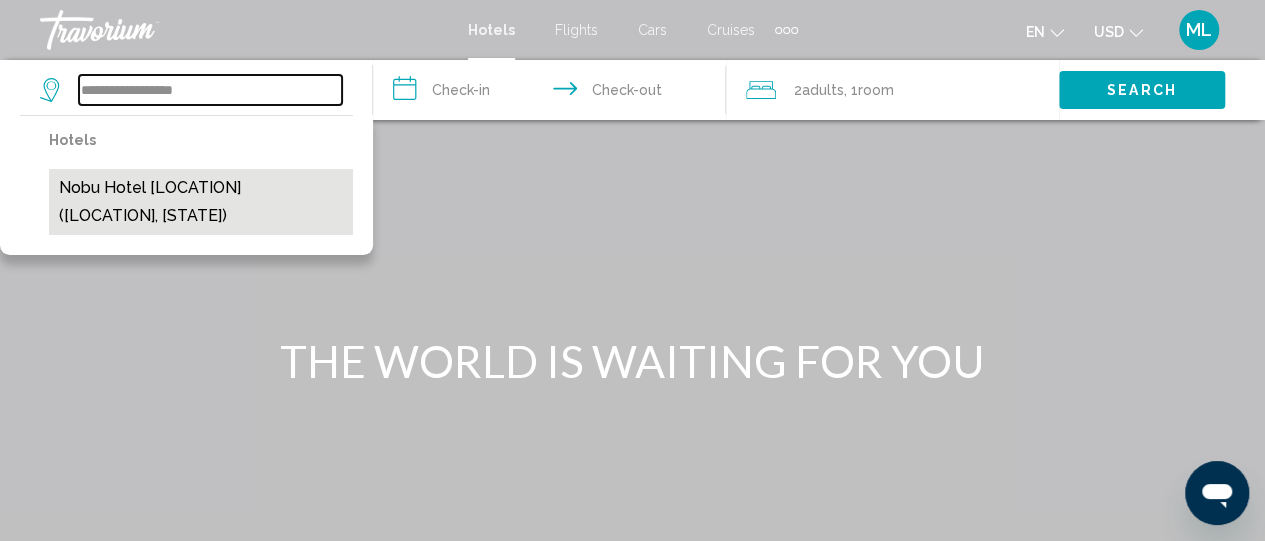 type on "**********" 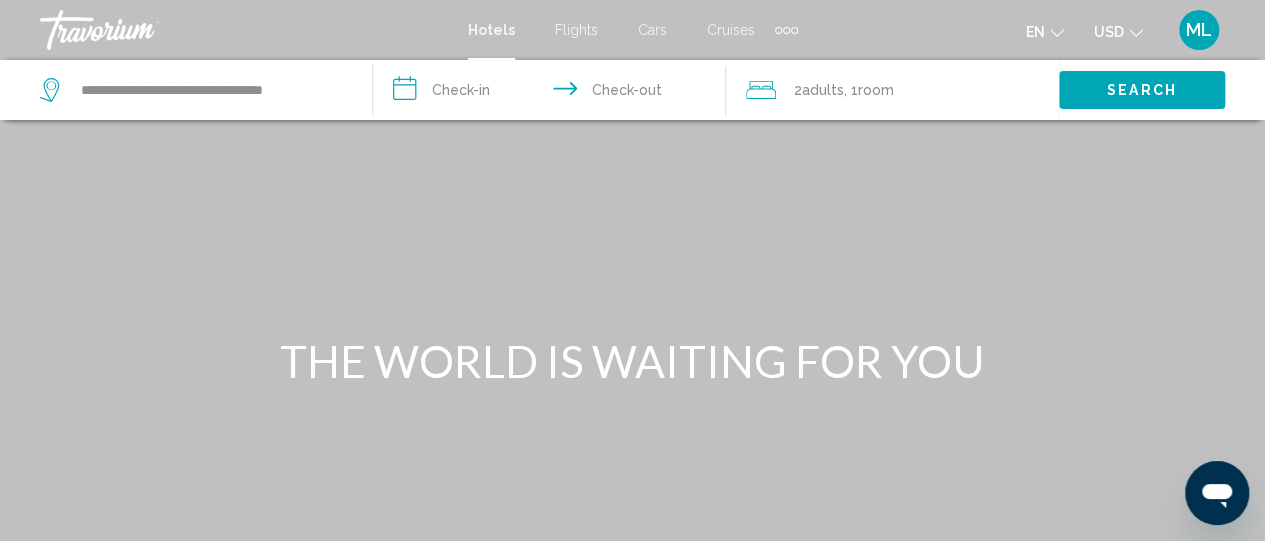 click on "**********" at bounding box center (553, 93) 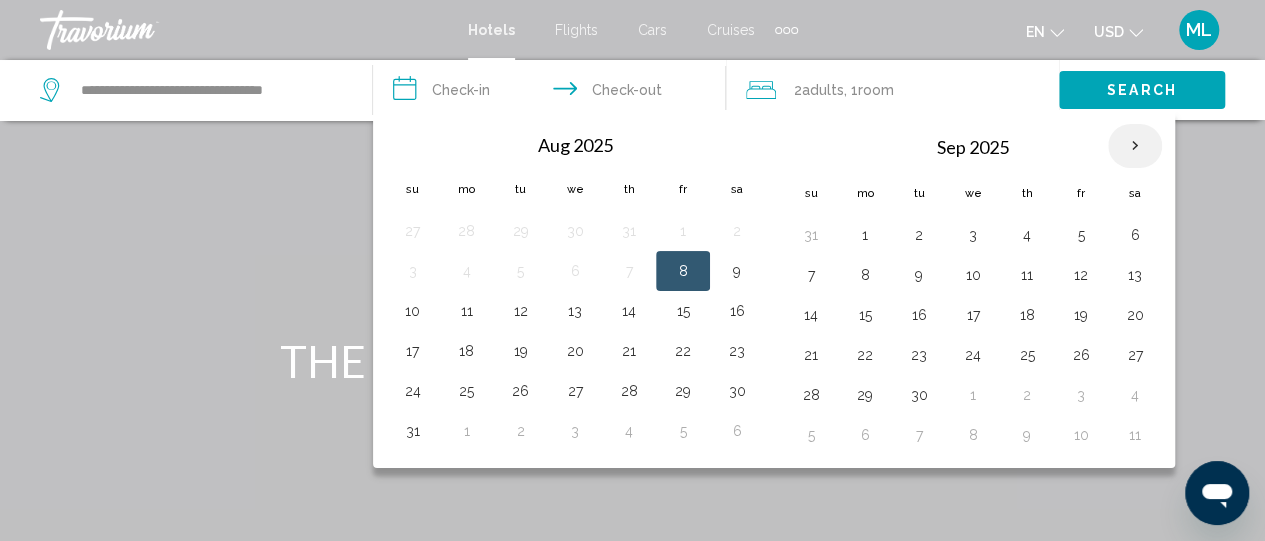 click at bounding box center (1135, 146) 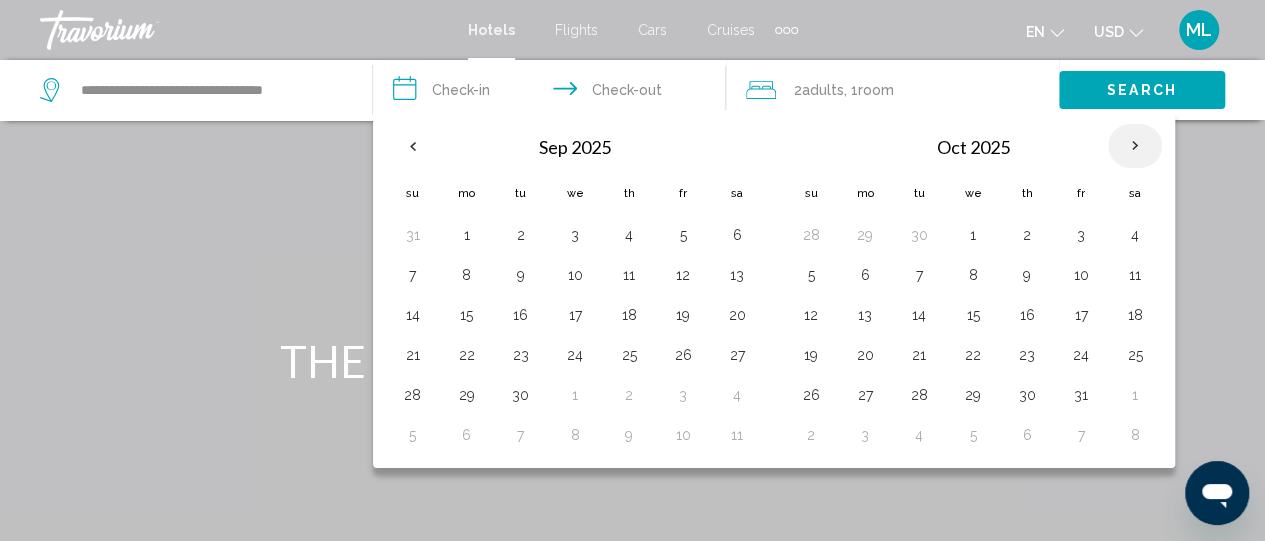 click at bounding box center (1135, 146) 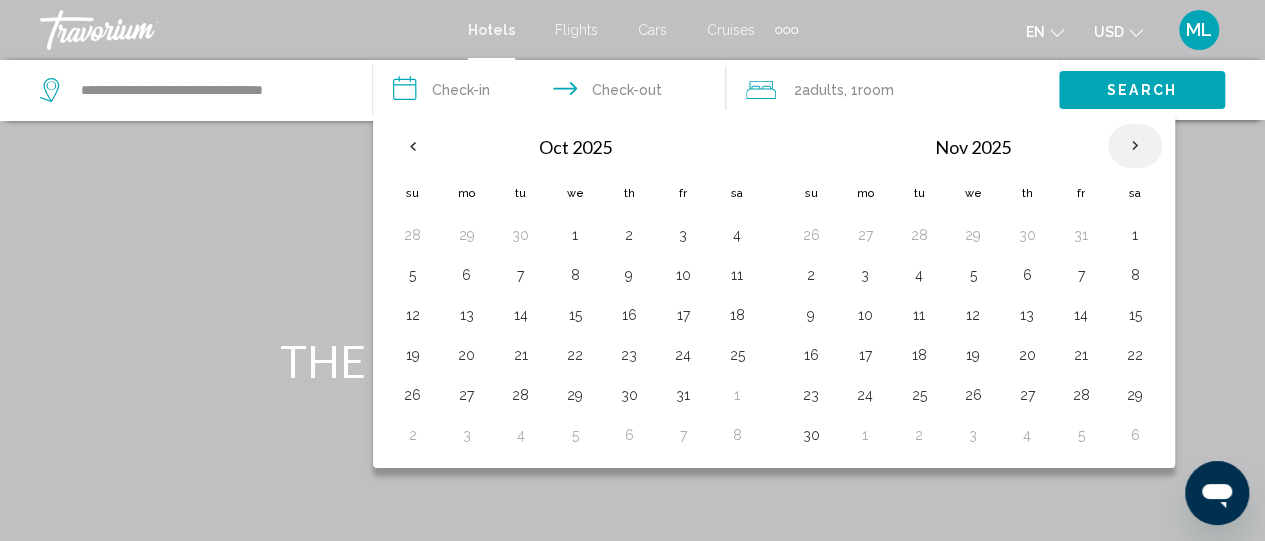 click at bounding box center [1135, 146] 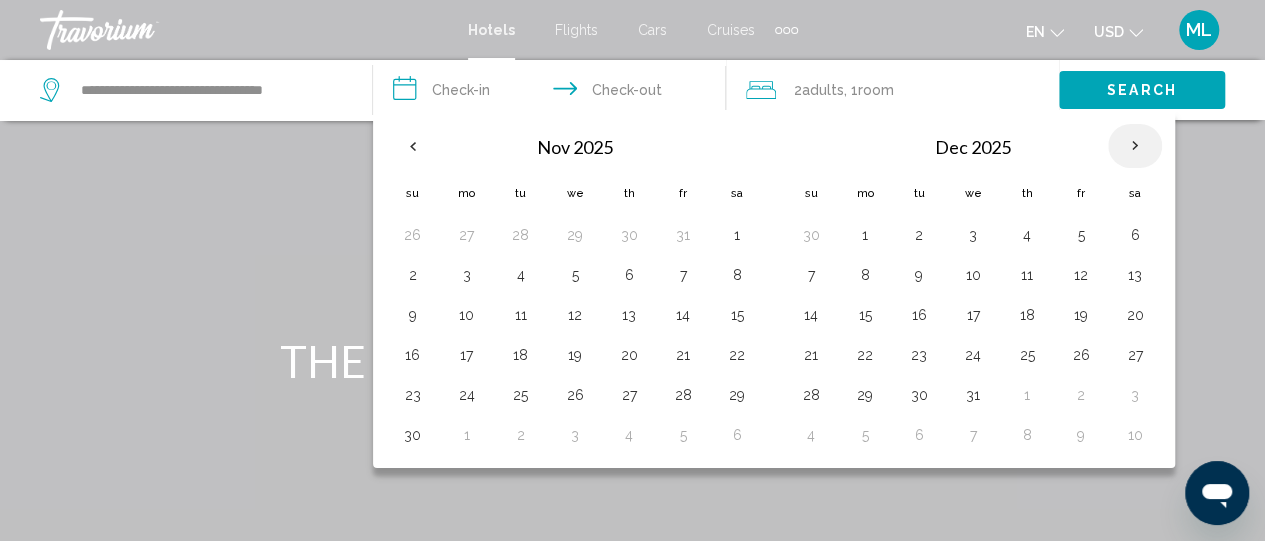 click at bounding box center (1135, 146) 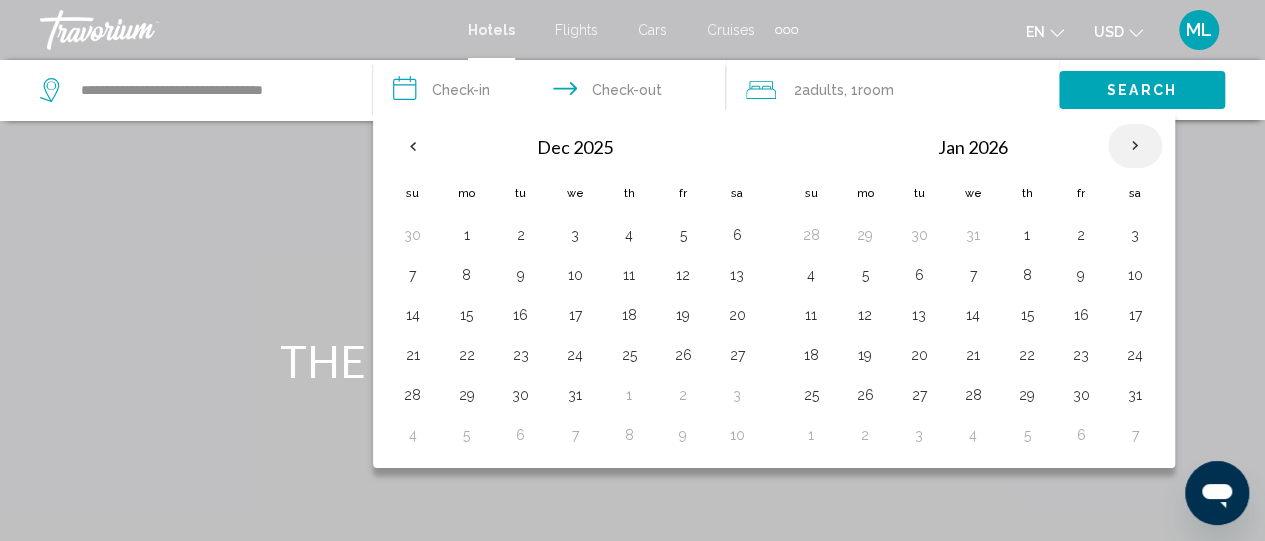 click at bounding box center [1135, 146] 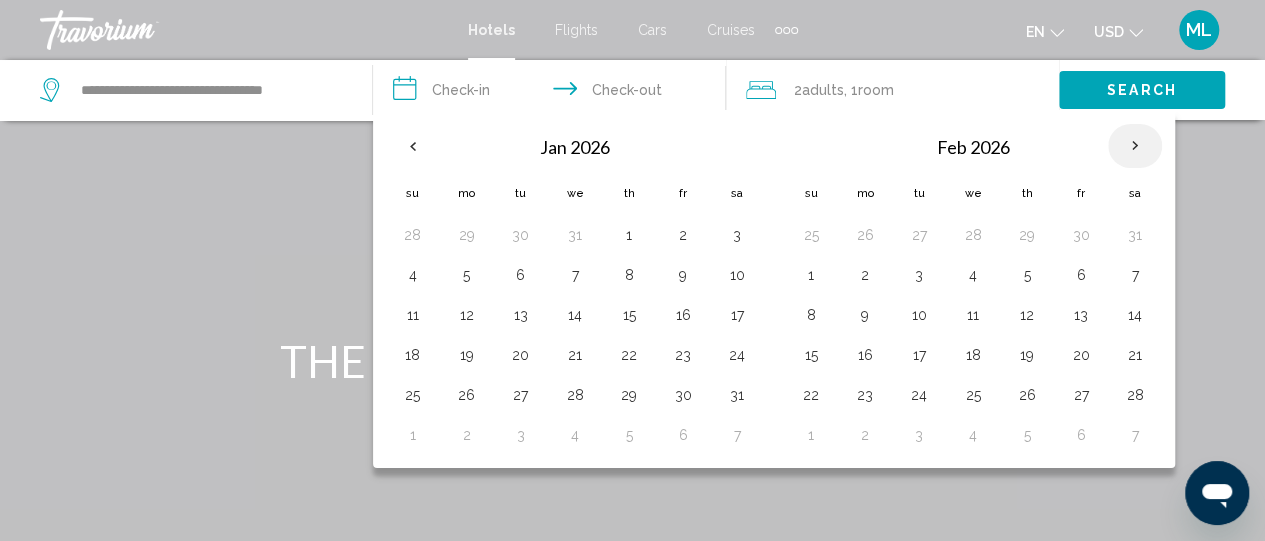 click at bounding box center [1135, 146] 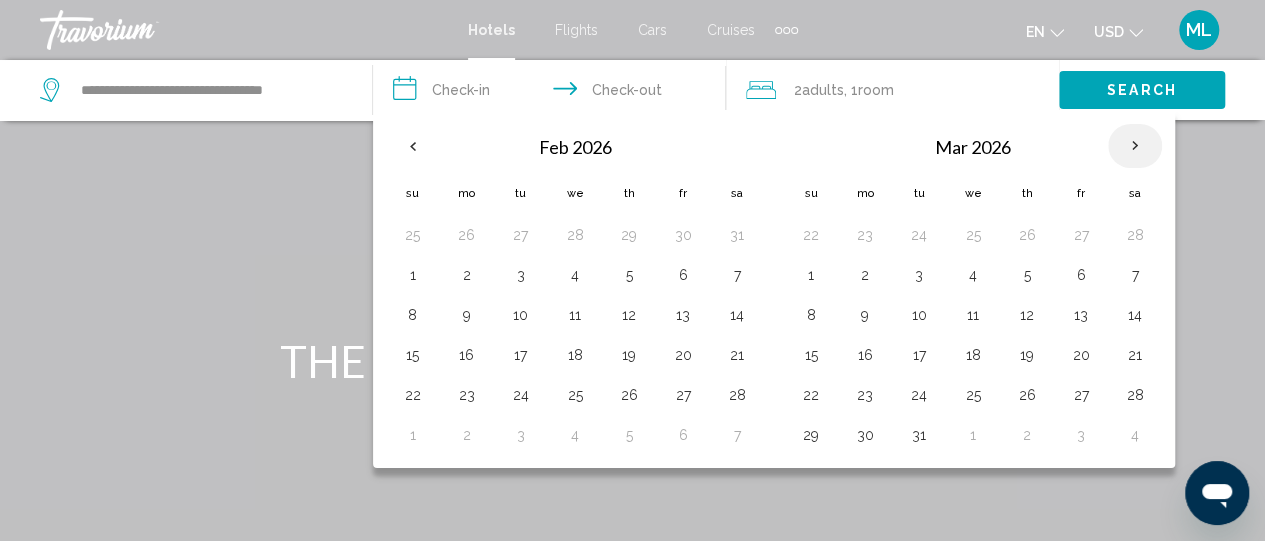 click at bounding box center [1135, 146] 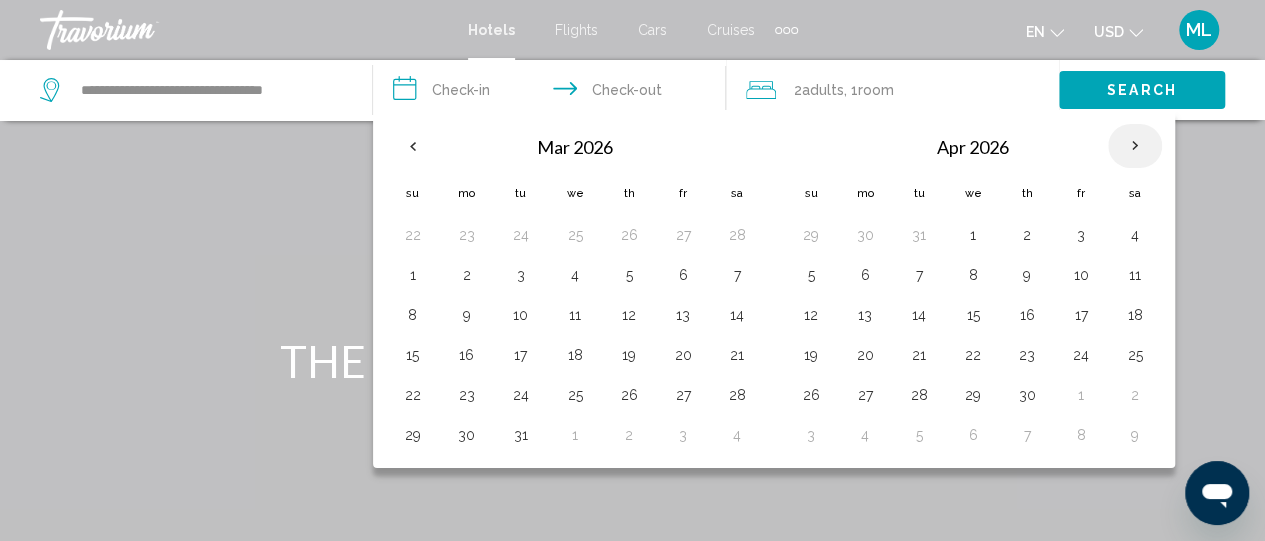 click at bounding box center [1135, 146] 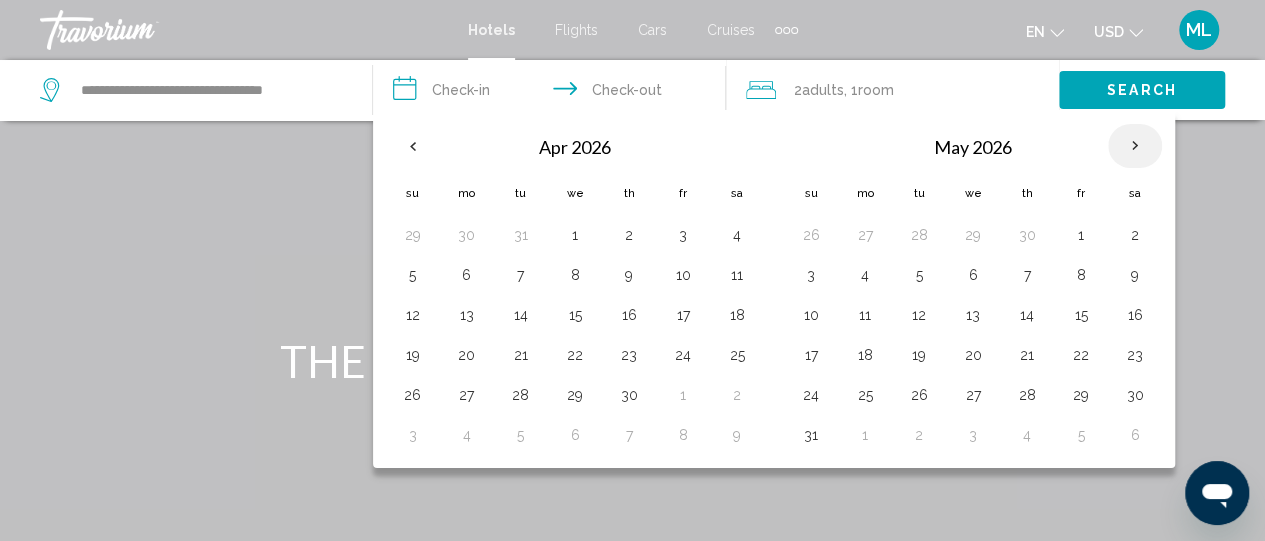 click at bounding box center (1135, 146) 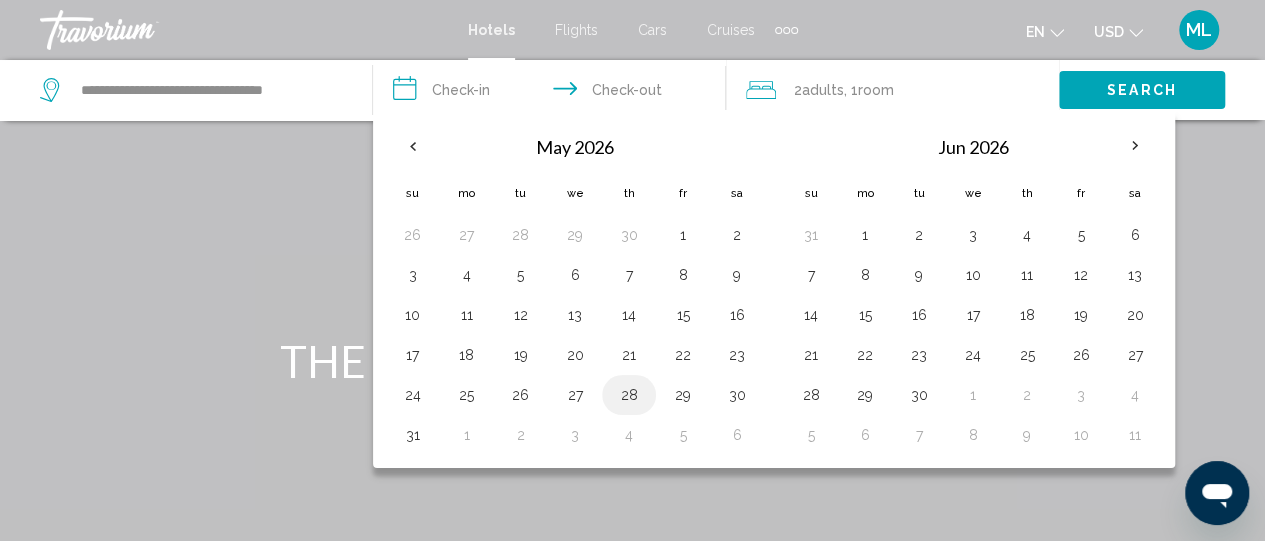 click on "28" at bounding box center [629, 395] 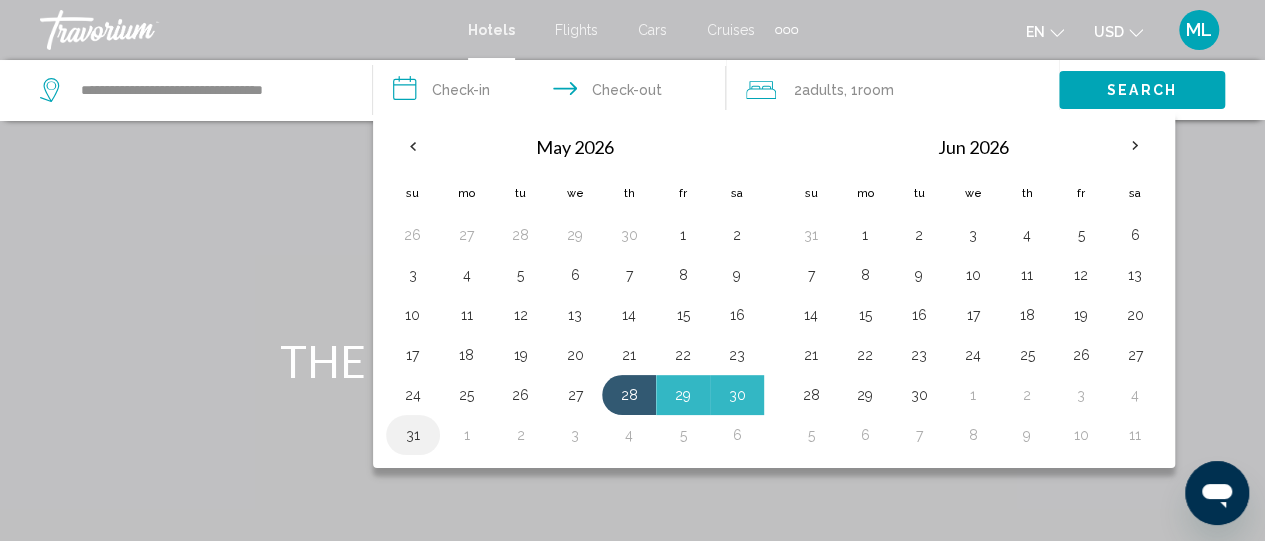 click on "31" at bounding box center (413, 435) 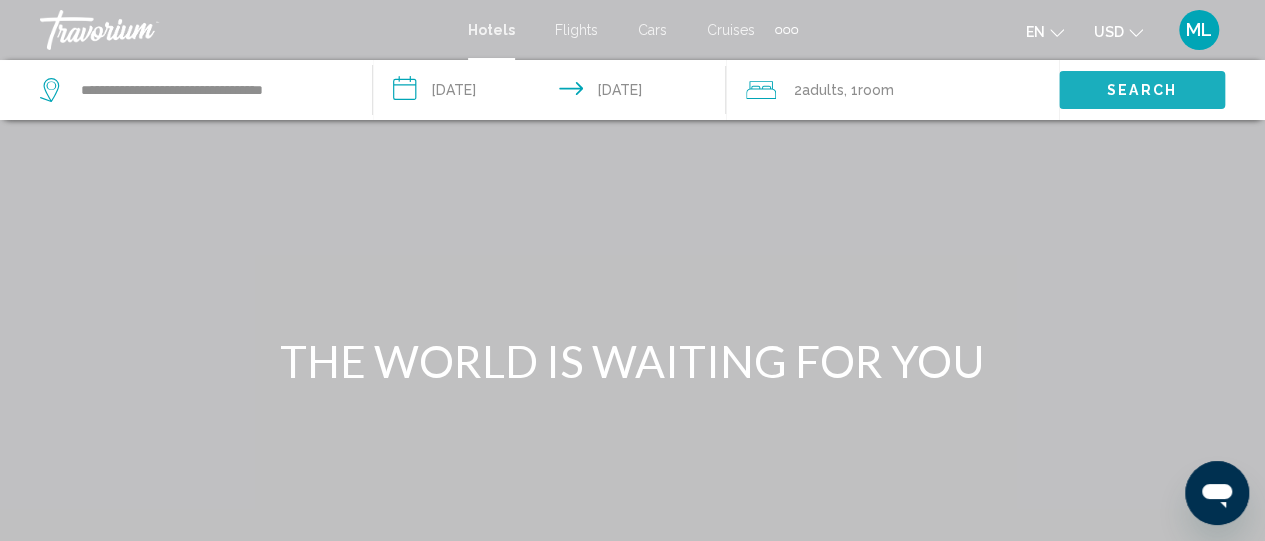 click on "Search" at bounding box center [1142, 91] 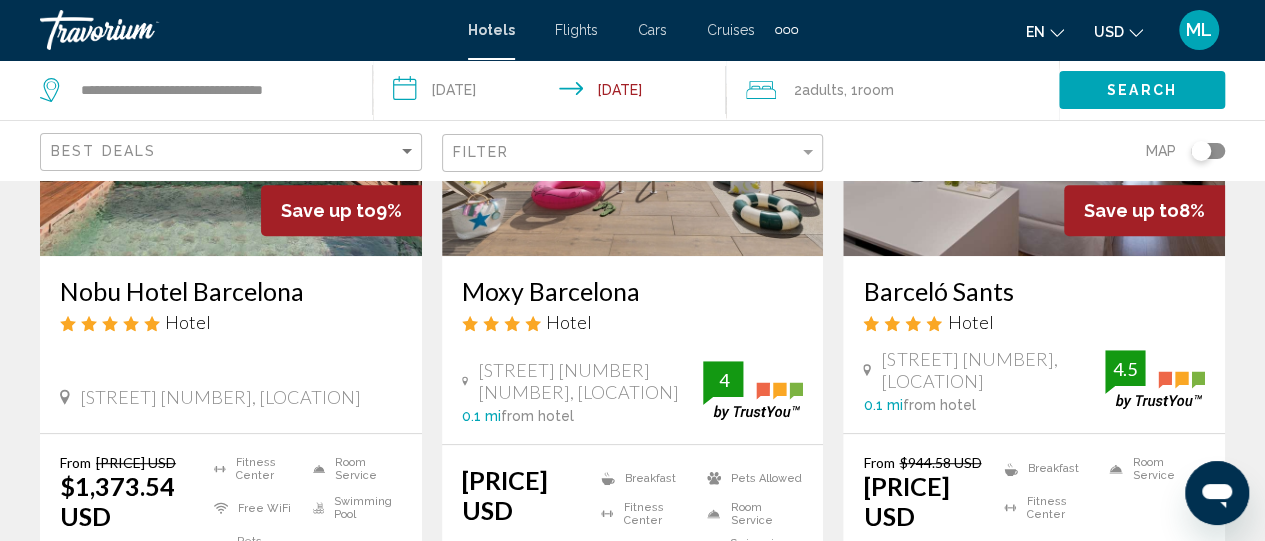 scroll, scrollTop: 320, scrollLeft: 0, axis: vertical 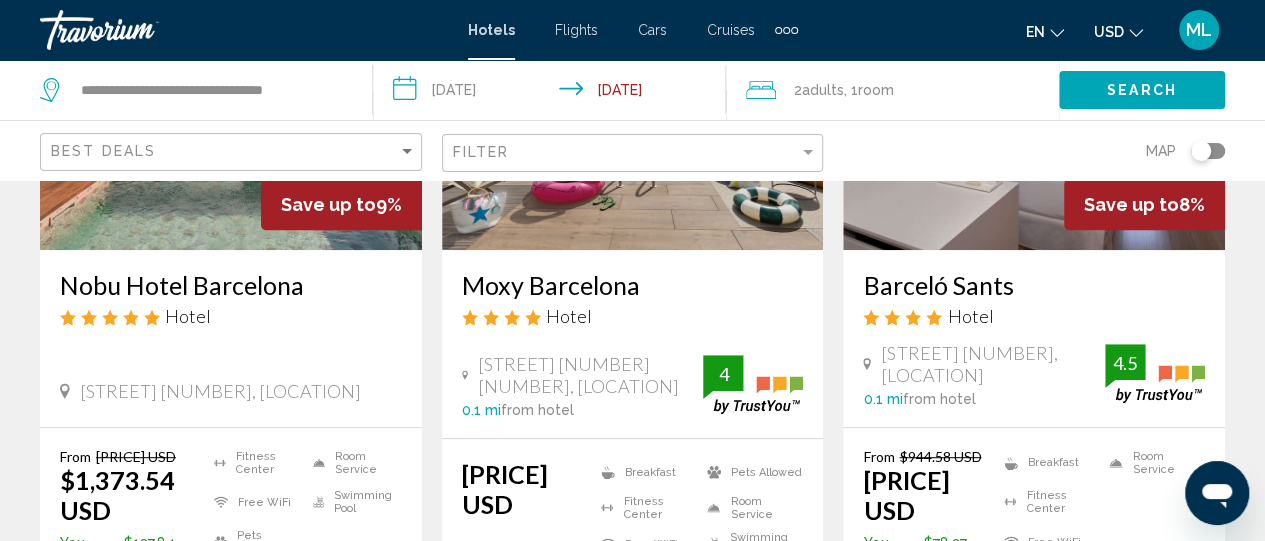click on "**********" at bounding box center (553, 93) 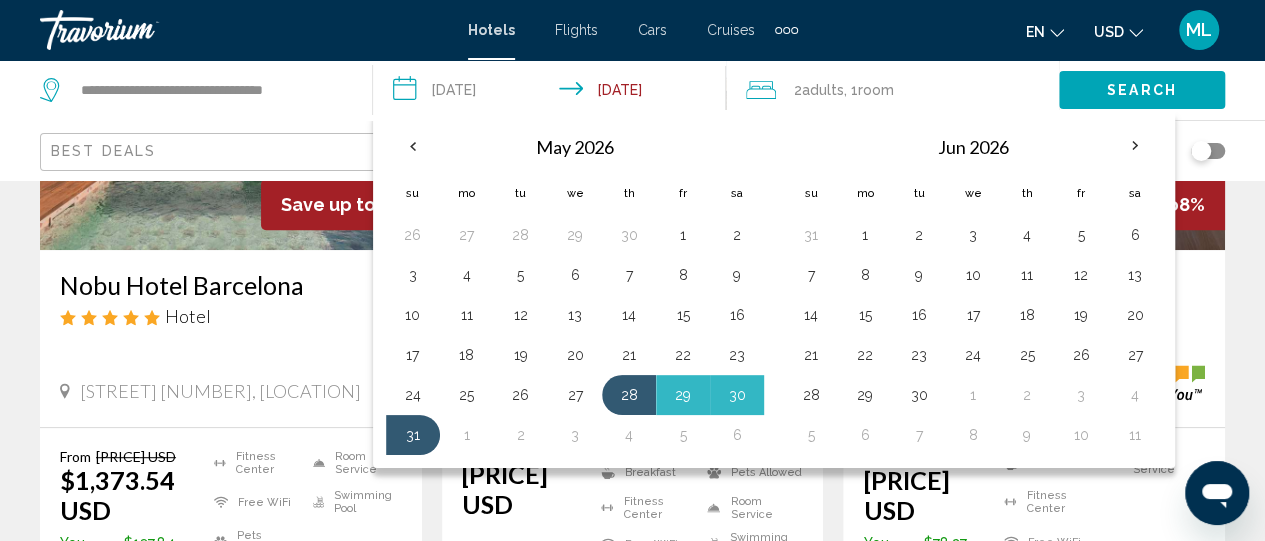 click on "Best Deals" 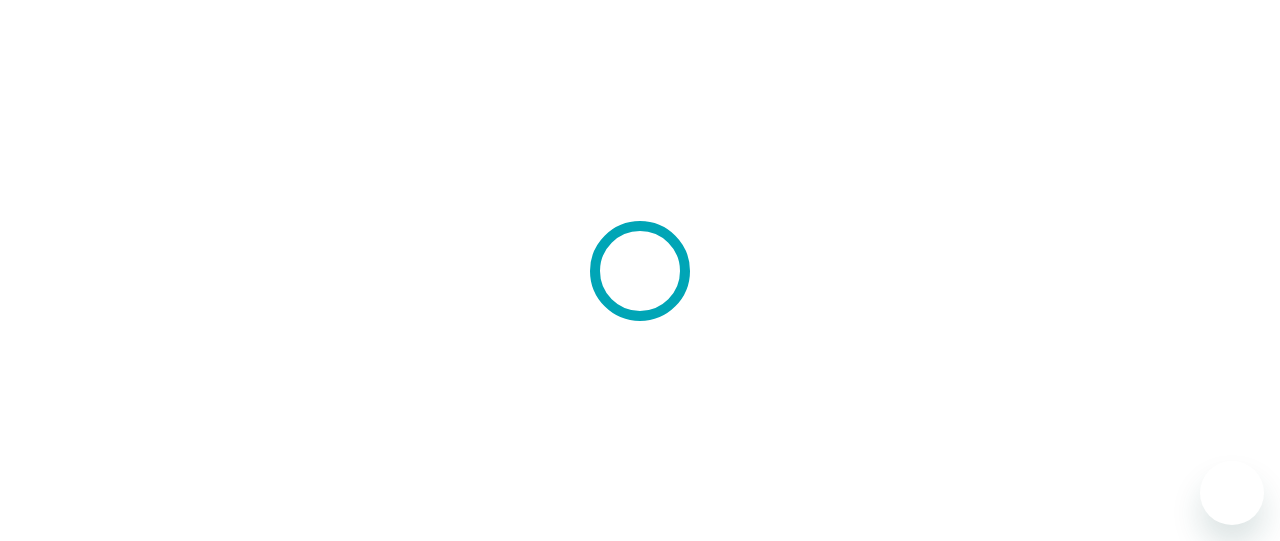 scroll, scrollTop: 0, scrollLeft: 0, axis: both 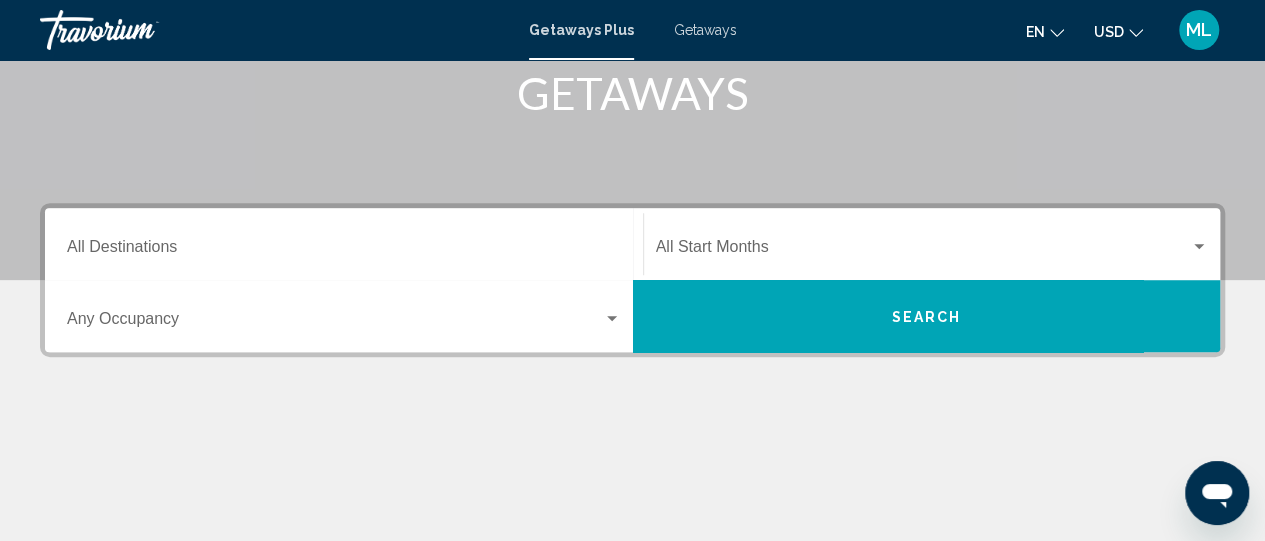click on "Destination All Destinations" at bounding box center [344, 244] 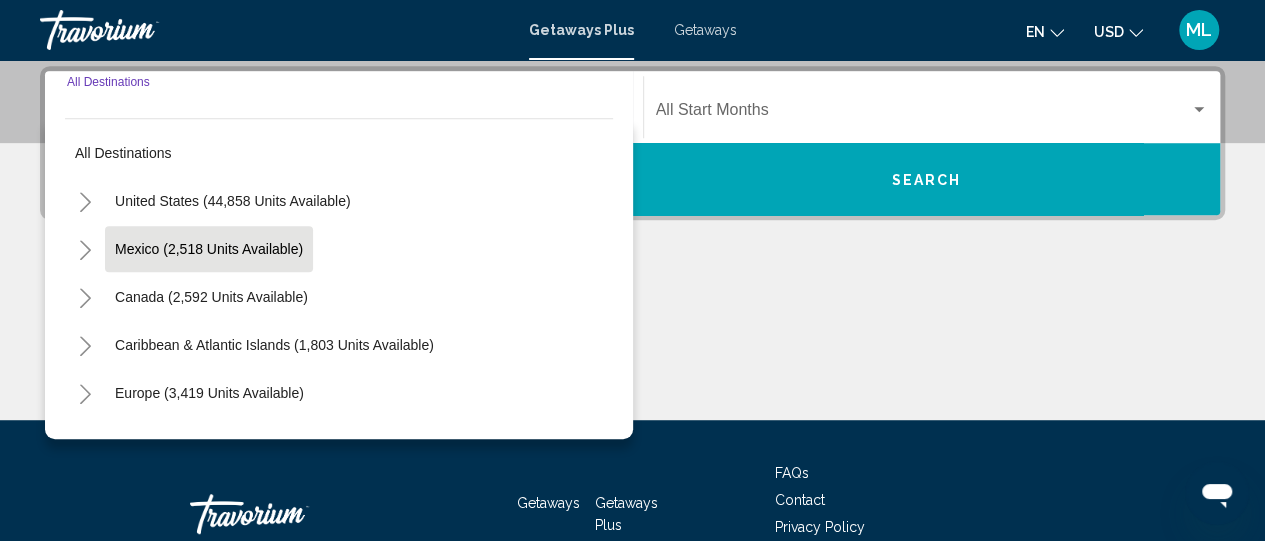 scroll, scrollTop: 458, scrollLeft: 0, axis: vertical 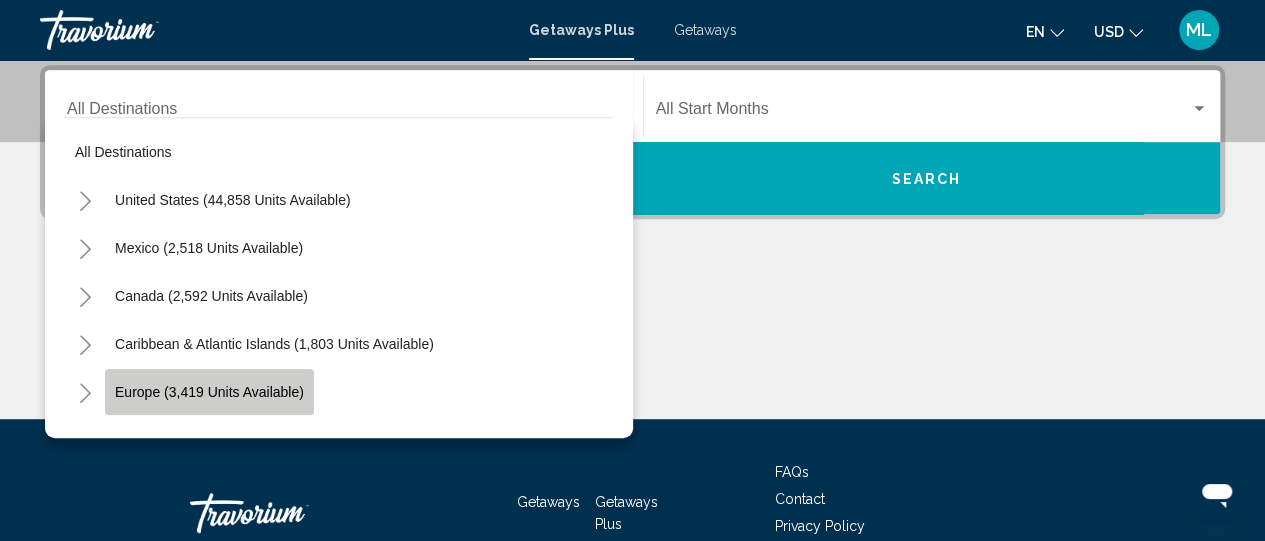 click on "Europe (3,419 units available)" 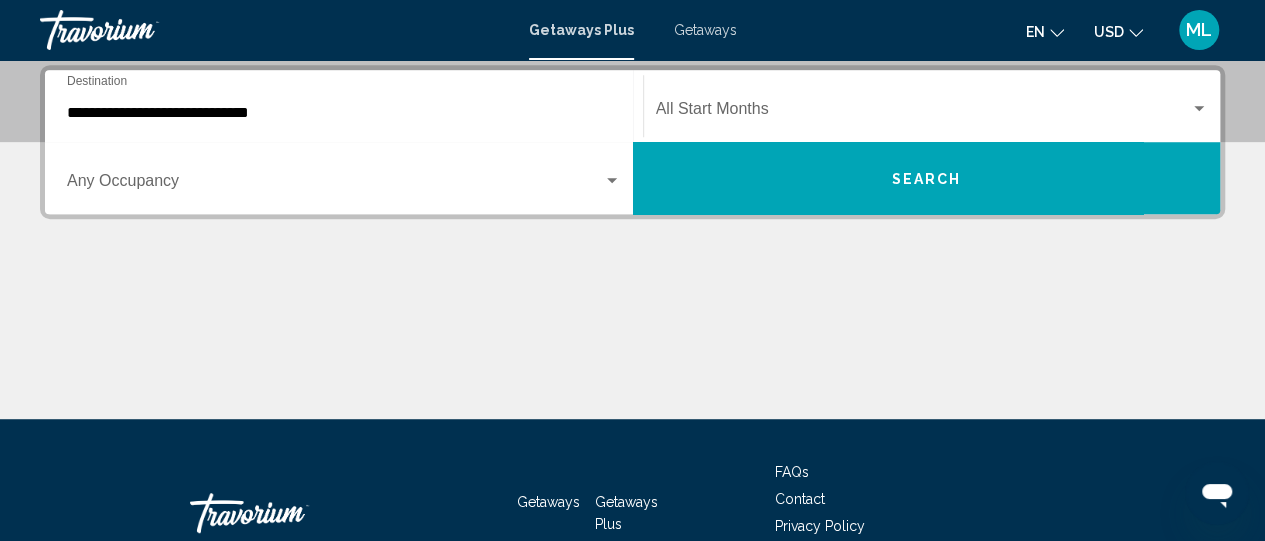 click at bounding box center [632, 344] 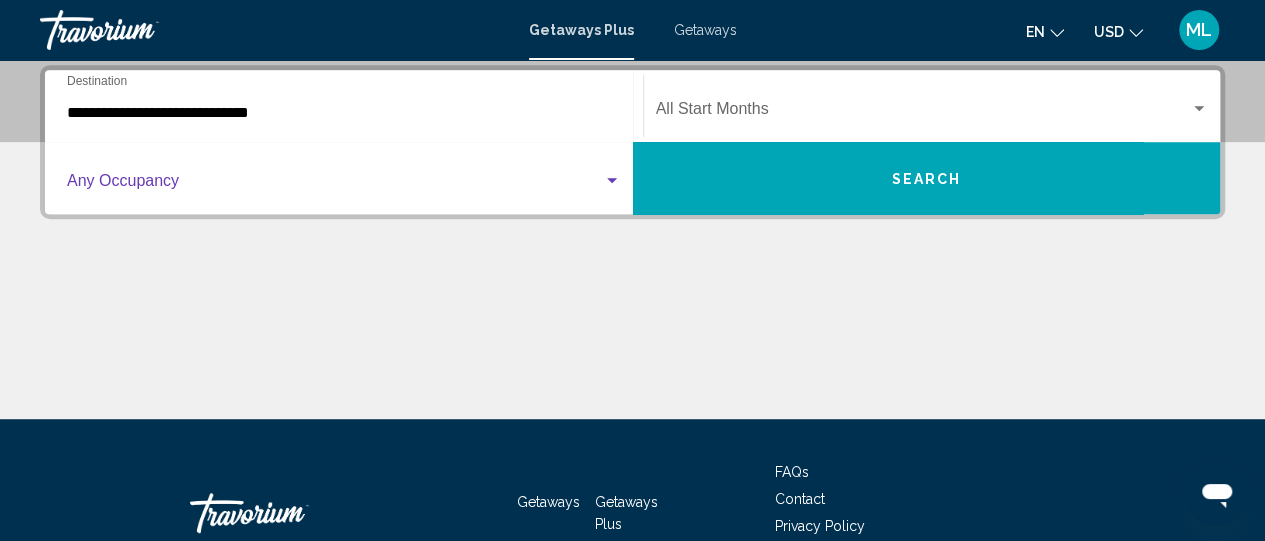 click at bounding box center [612, 181] 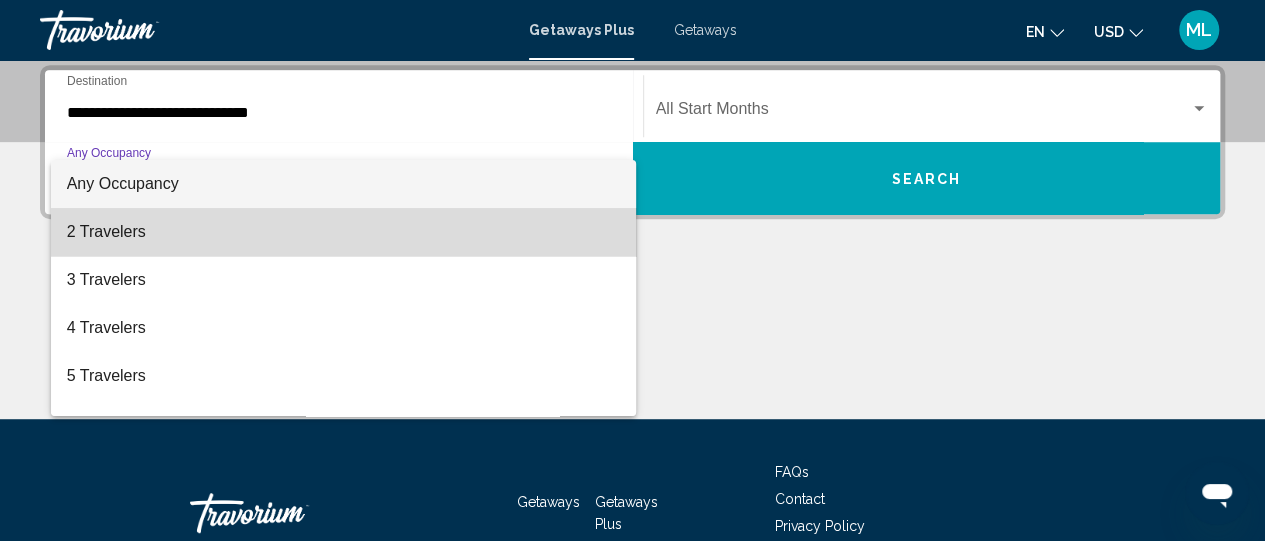 click on "2 Travelers" at bounding box center [344, 232] 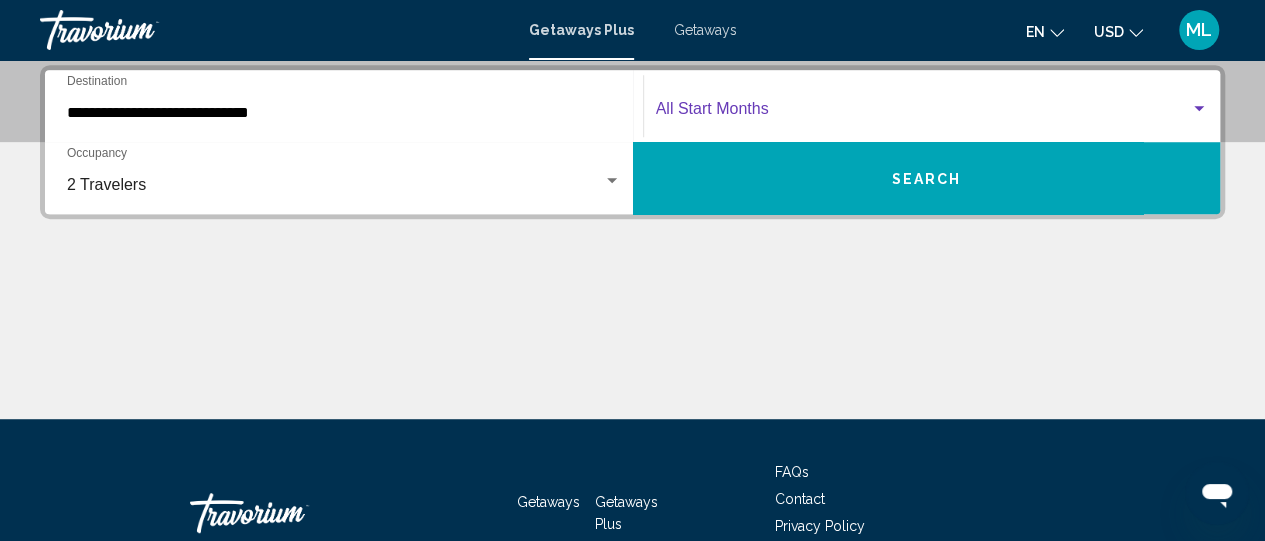 click at bounding box center [923, 113] 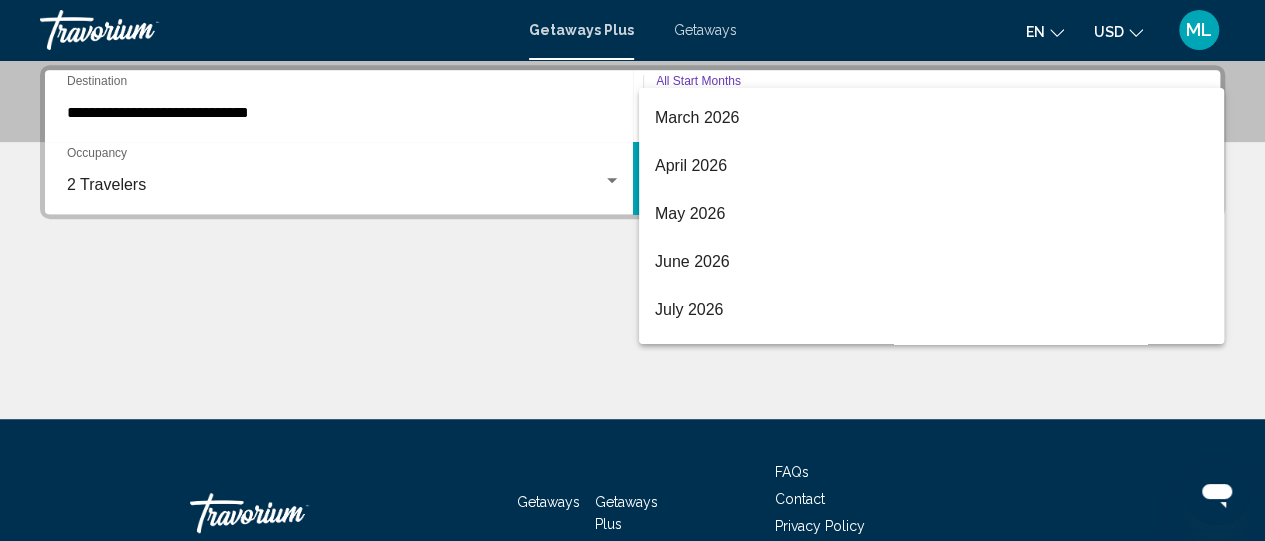 scroll, scrollTop: 384, scrollLeft: 0, axis: vertical 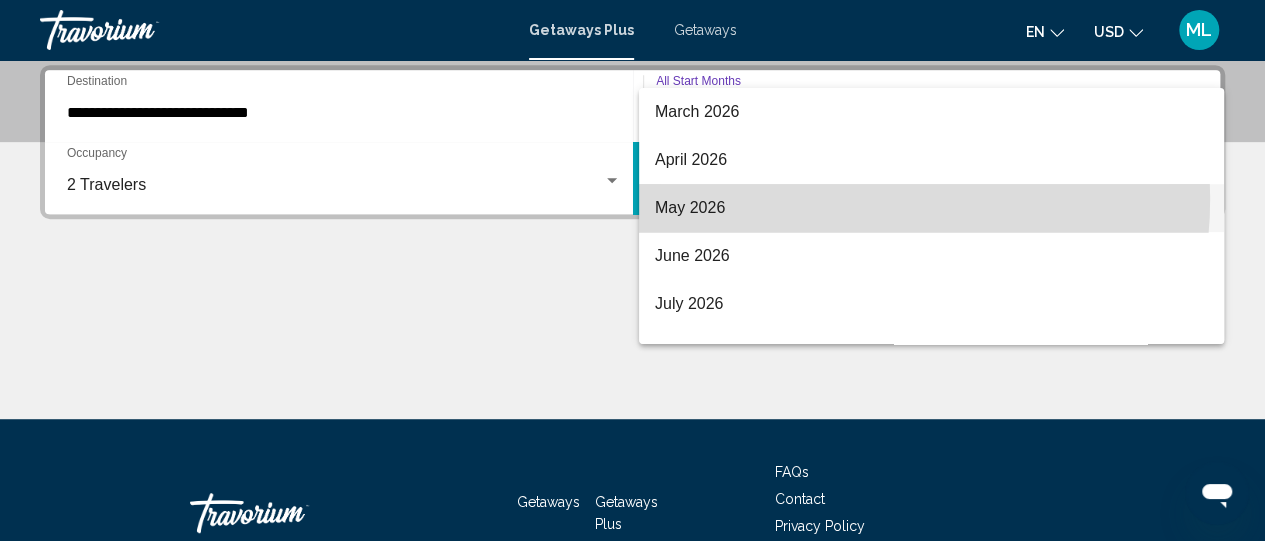 click on "May 2026" at bounding box center [931, 208] 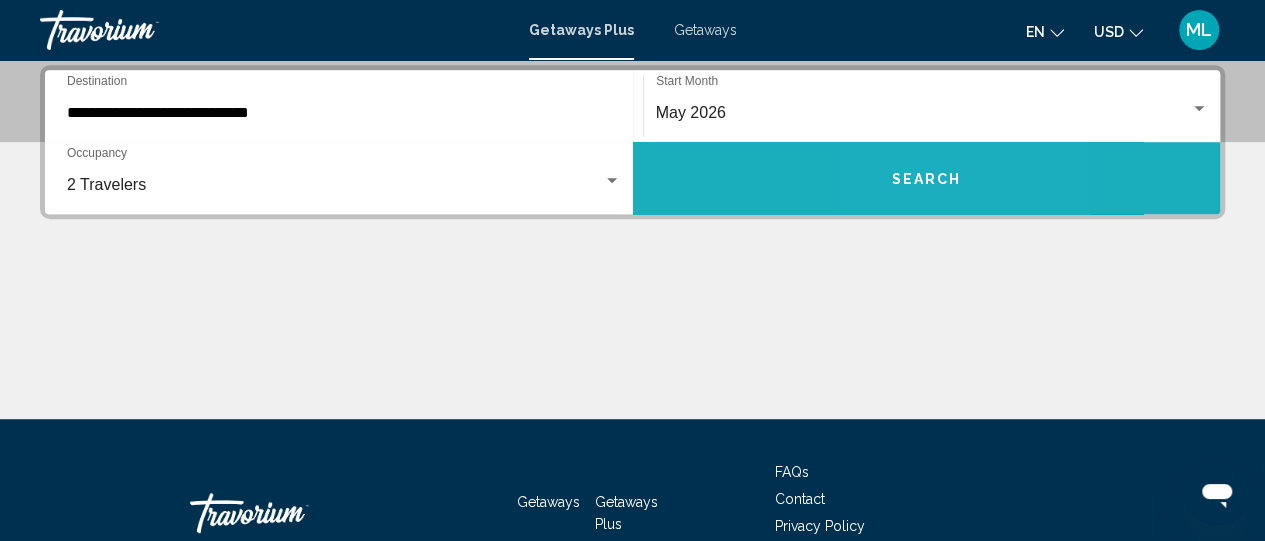click on "Search" at bounding box center [926, 179] 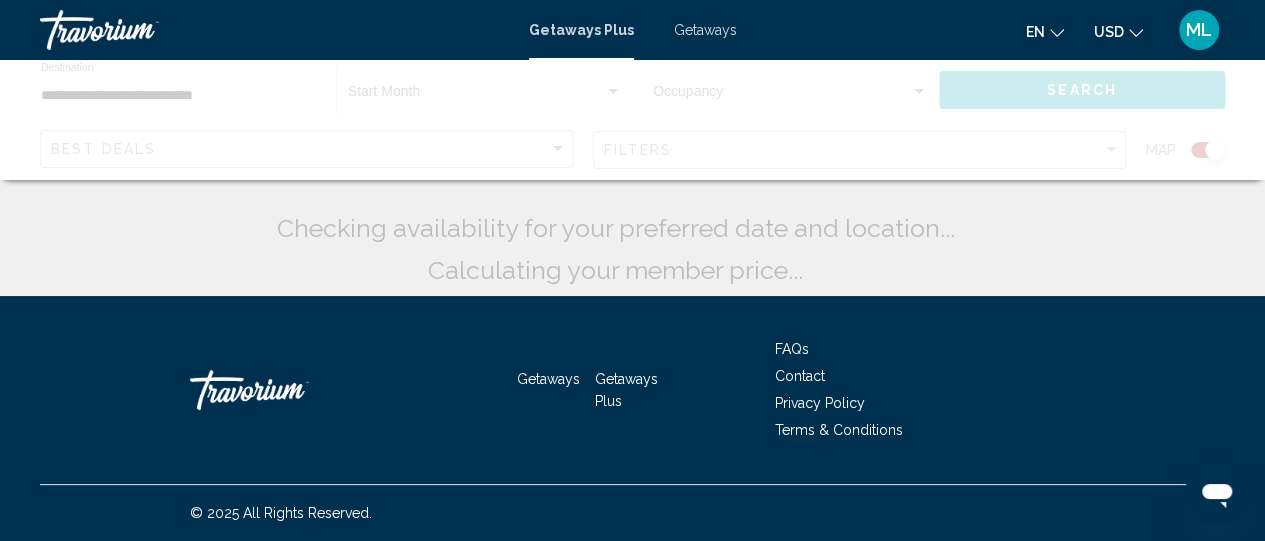 scroll, scrollTop: 0, scrollLeft: 0, axis: both 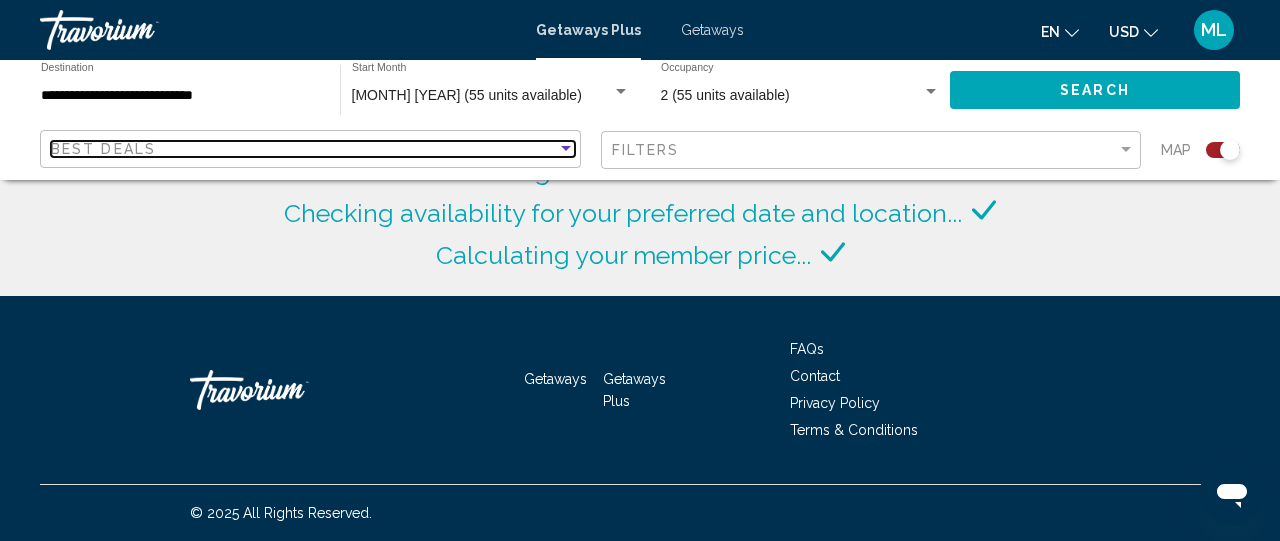 click on "Best Deals" at bounding box center (304, 149) 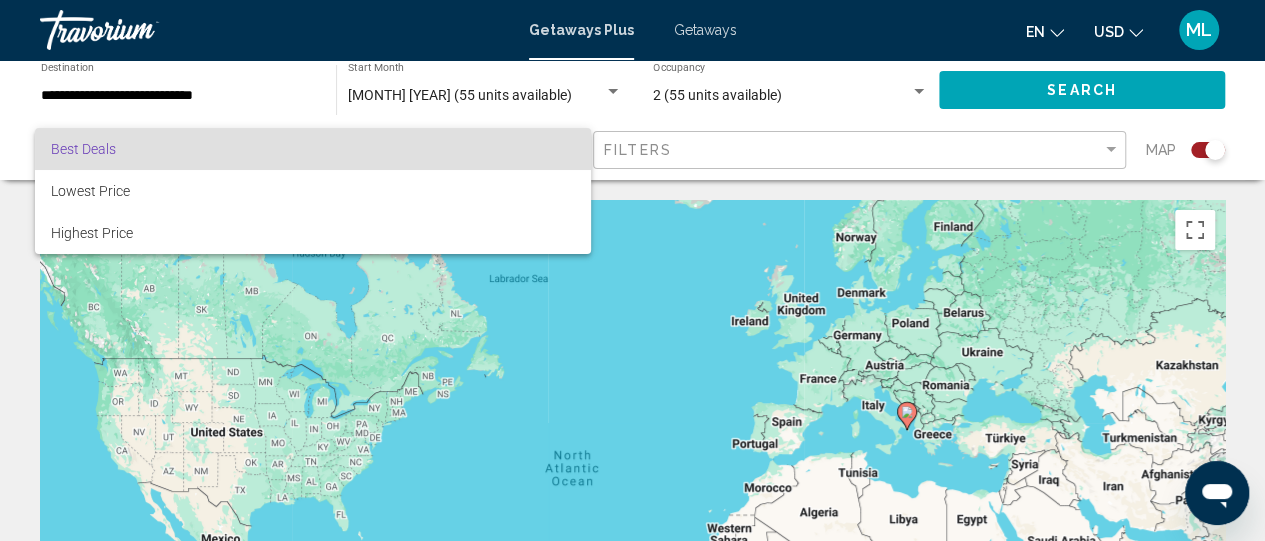 click at bounding box center [632, 270] 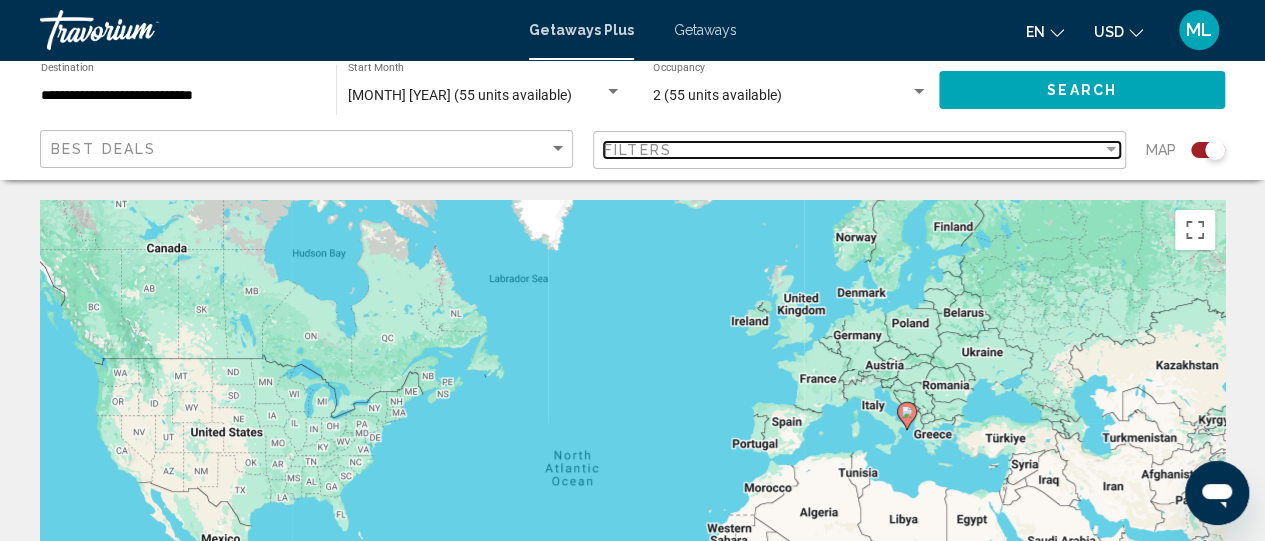 click at bounding box center (1111, 150) 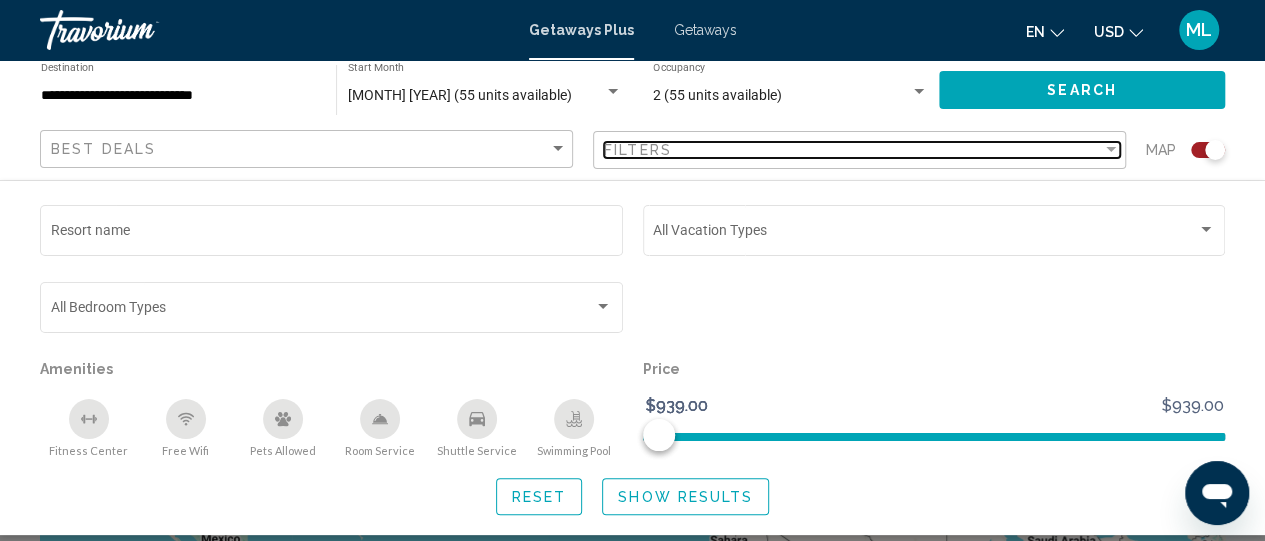 click at bounding box center [1111, 150] 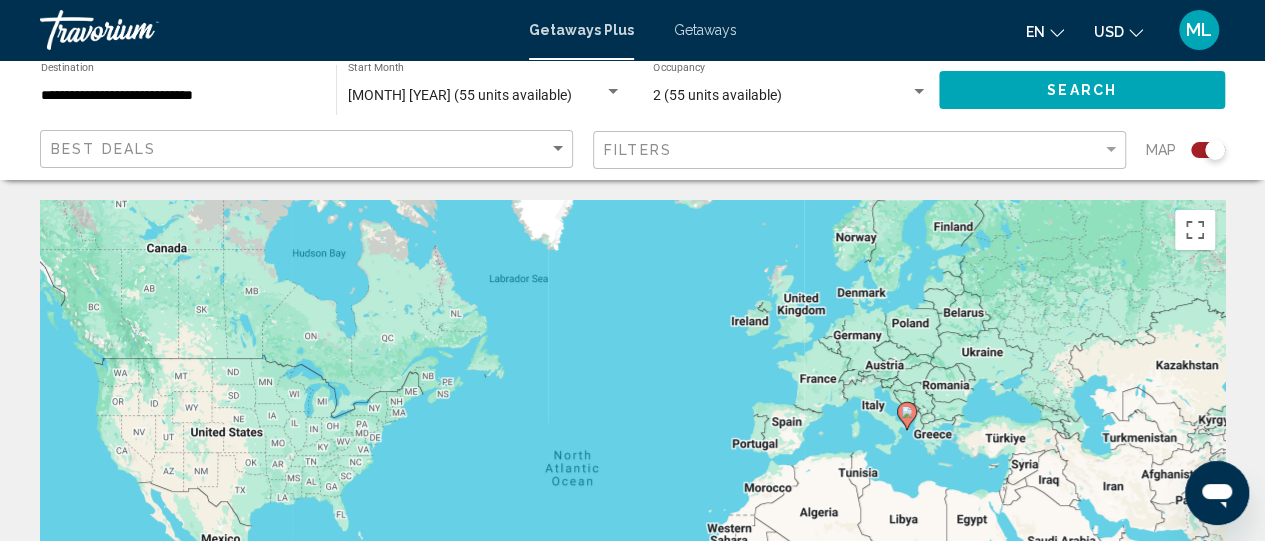 click on "To activate drag with keyboard, press Alt + Enter. Once in keyboard drag state, use the arrow keys to move the marker. To complete the drag, press the Enter key. To cancel, press Escape." at bounding box center [632, 500] 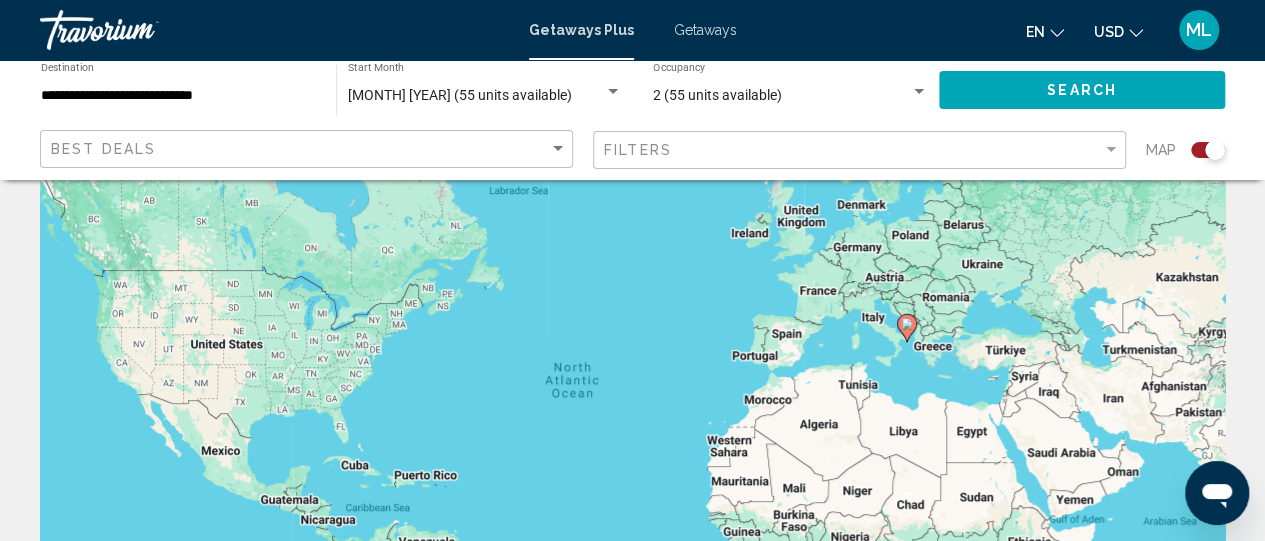 scroll, scrollTop: 0, scrollLeft: 0, axis: both 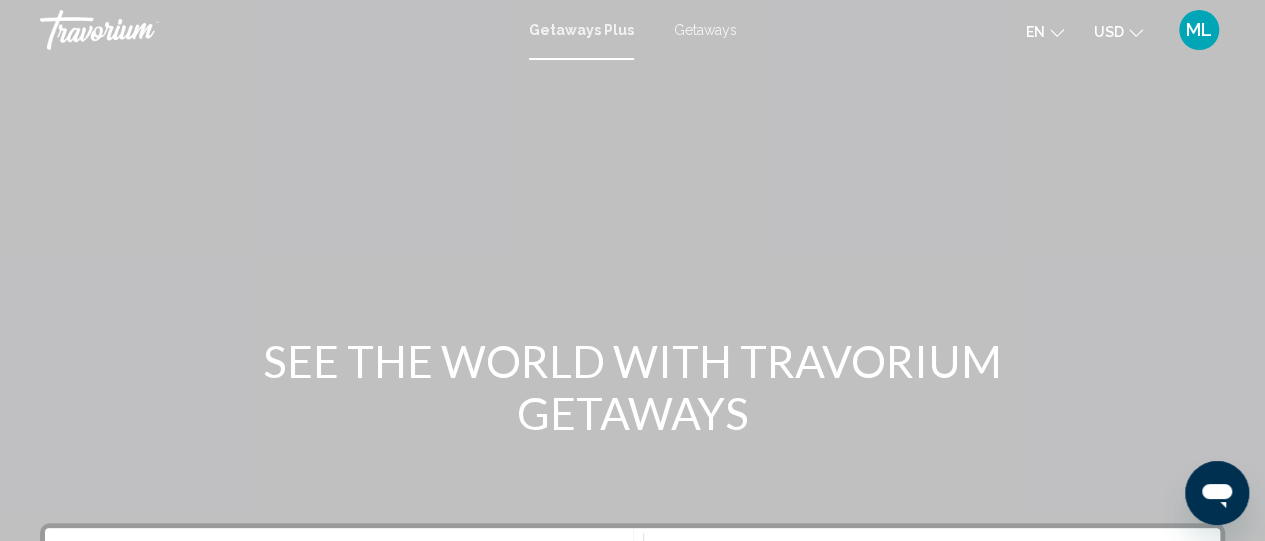 click on "Getaways" at bounding box center [705, 30] 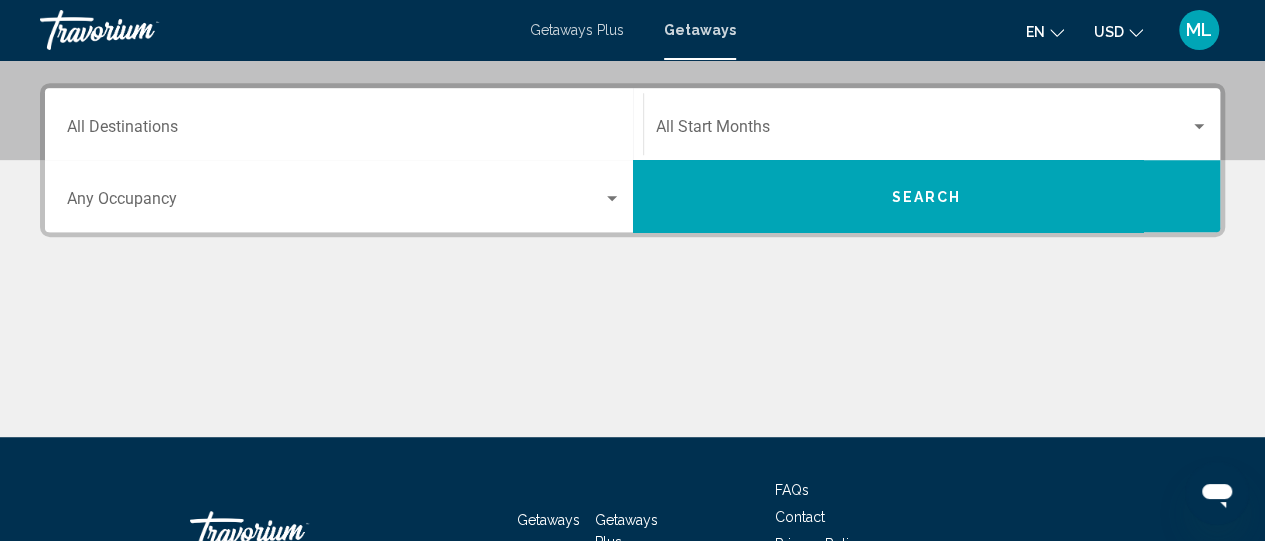 scroll, scrollTop: 400, scrollLeft: 0, axis: vertical 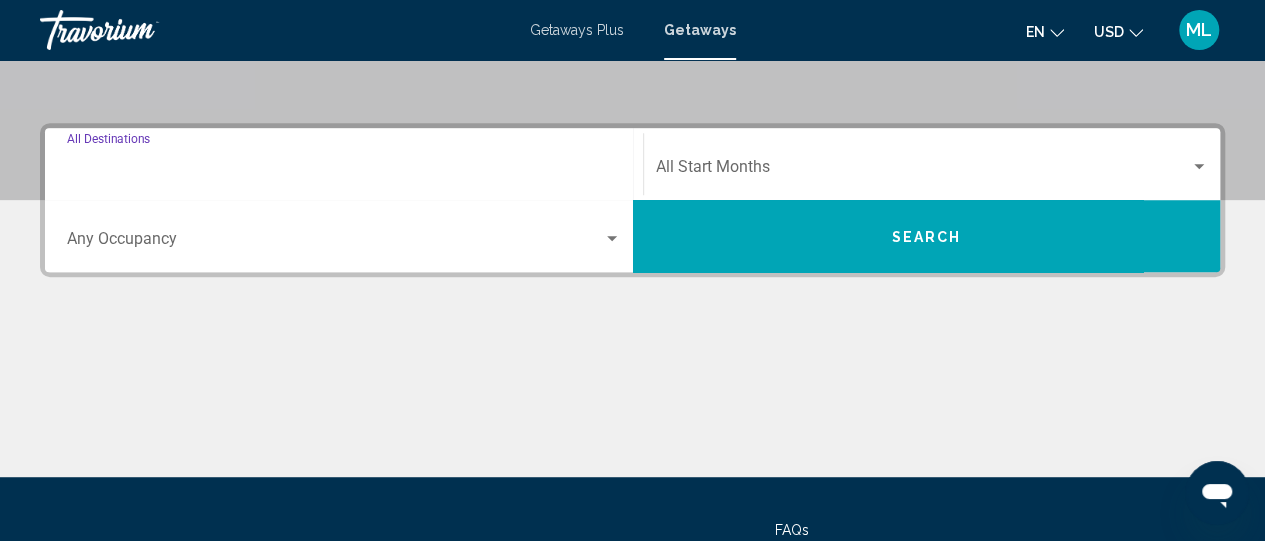 click on "Destination All Destinations" at bounding box center [344, 171] 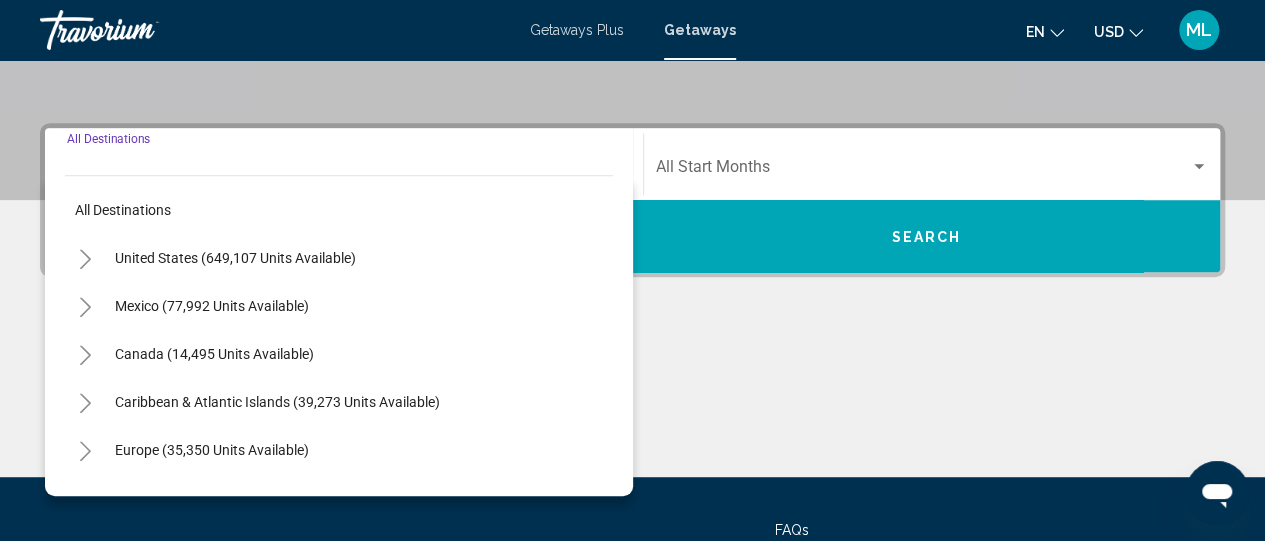 scroll, scrollTop: 458, scrollLeft: 0, axis: vertical 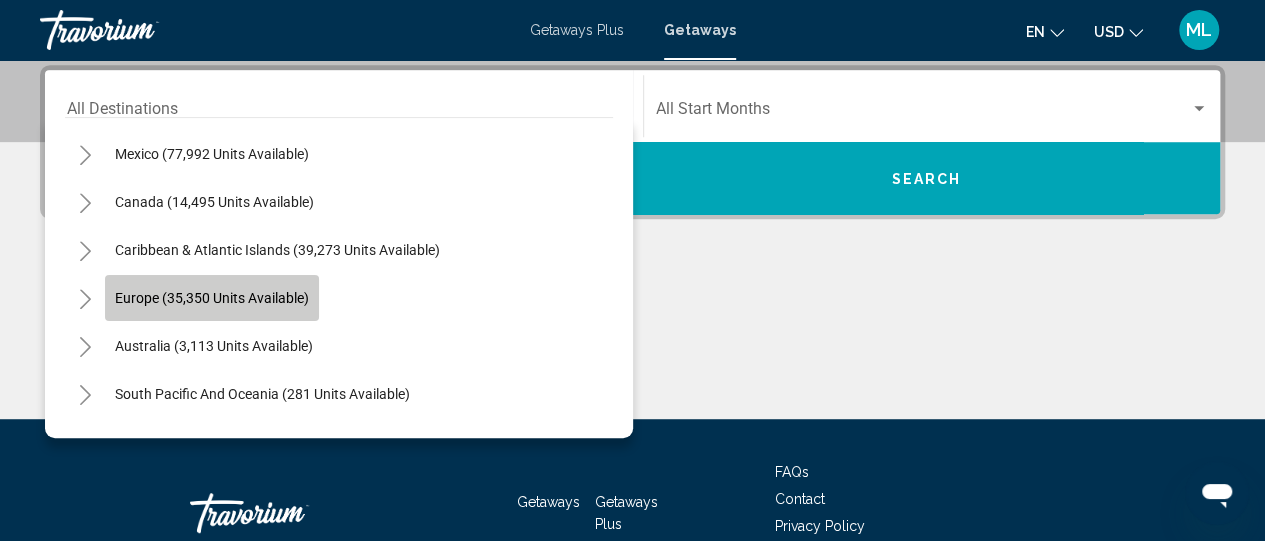 click on "Europe (35,350 units available)" 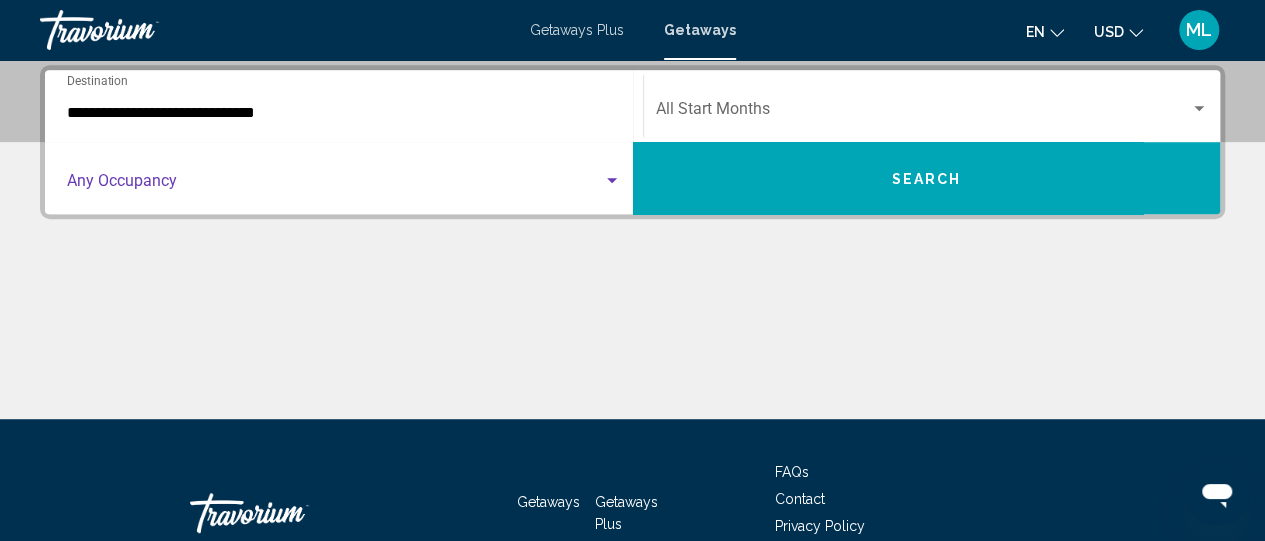 click at bounding box center [612, 180] 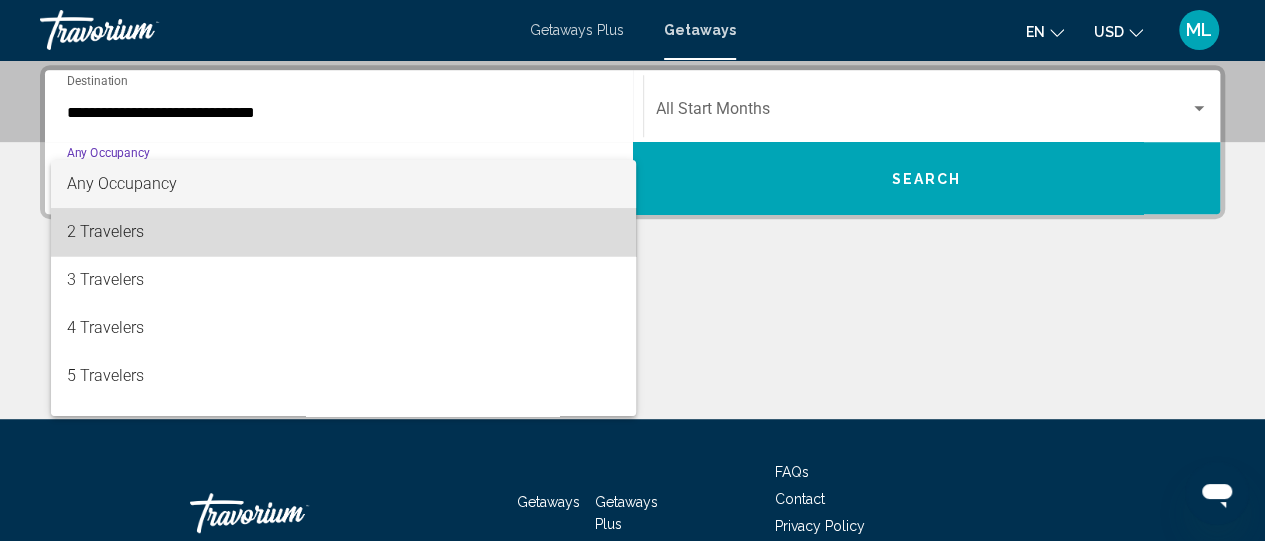 click on "2 Travelers" at bounding box center (344, 232) 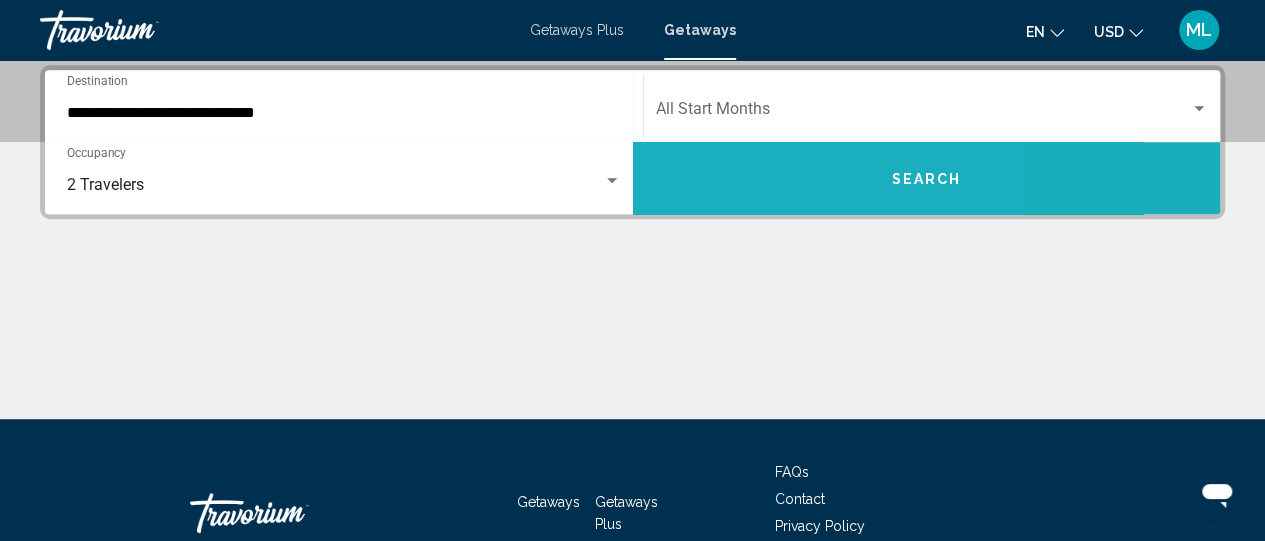 click on "Search" at bounding box center (927, 178) 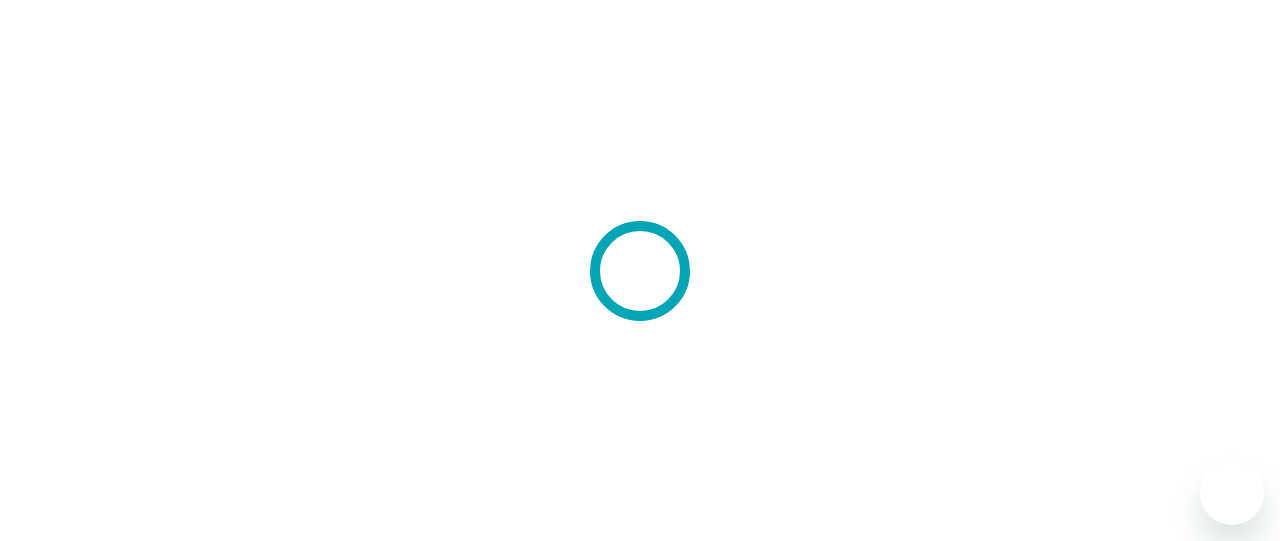 scroll, scrollTop: 0, scrollLeft: 0, axis: both 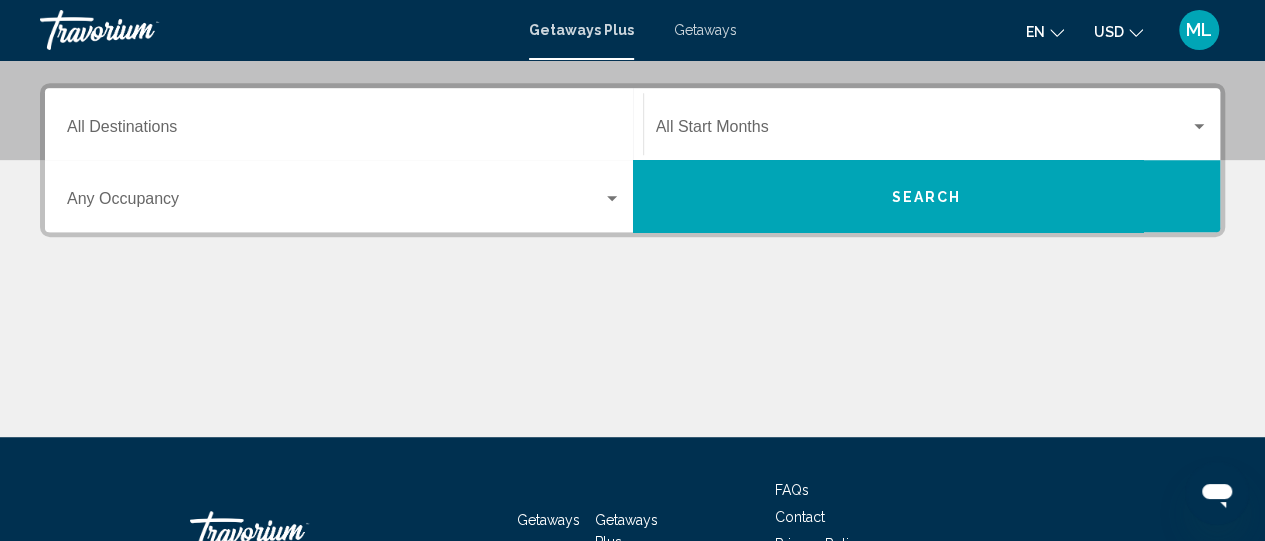 click on "Destination All Destinations" at bounding box center [344, 124] 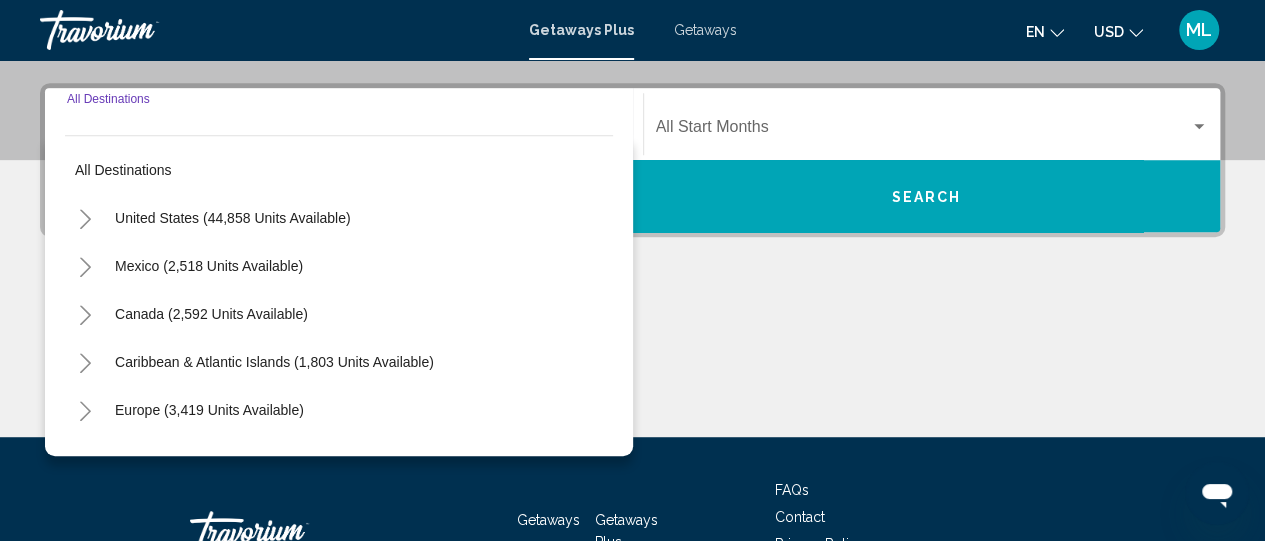 scroll, scrollTop: 458, scrollLeft: 0, axis: vertical 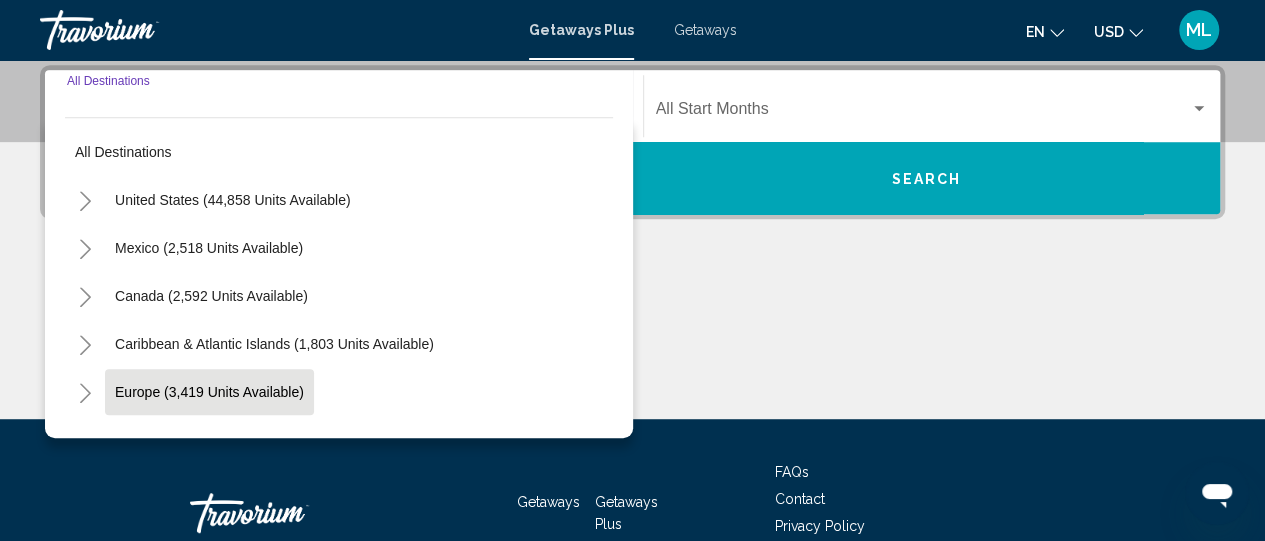 click on "Europe (3,419 units available)" at bounding box center (208, 440) 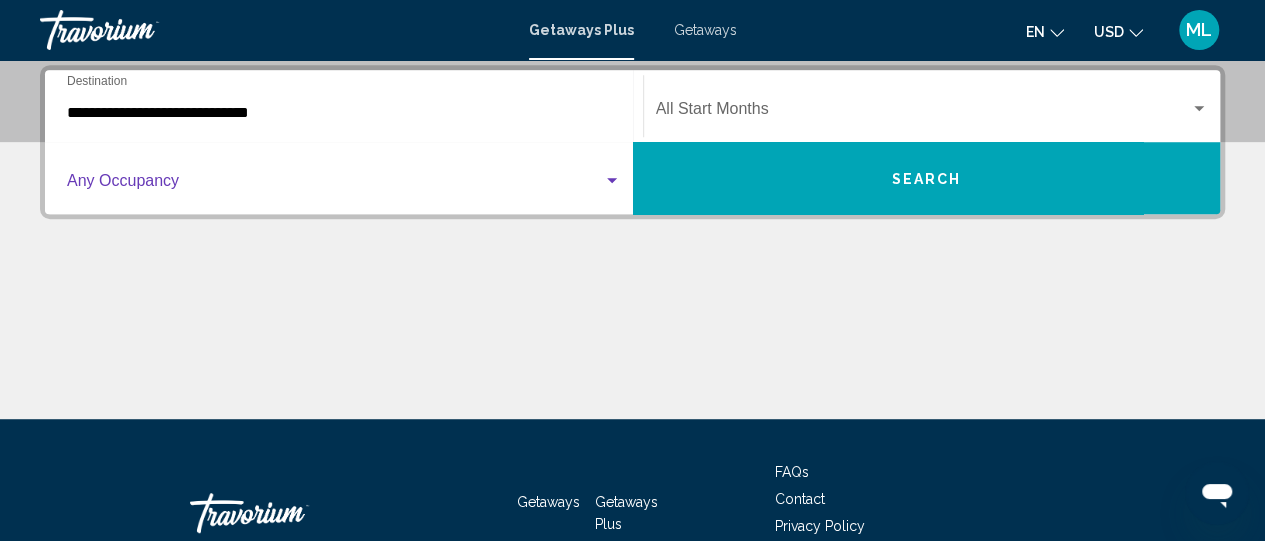 click at bounding box center [612, 181] 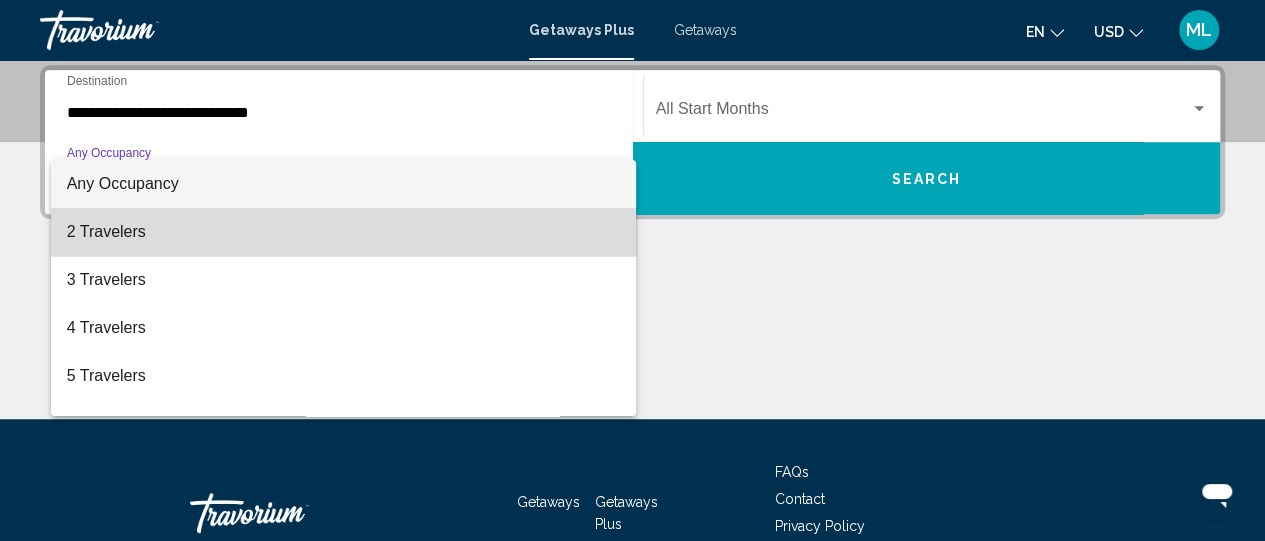 click on "2 Travelers" at bounding box center (344, 232) 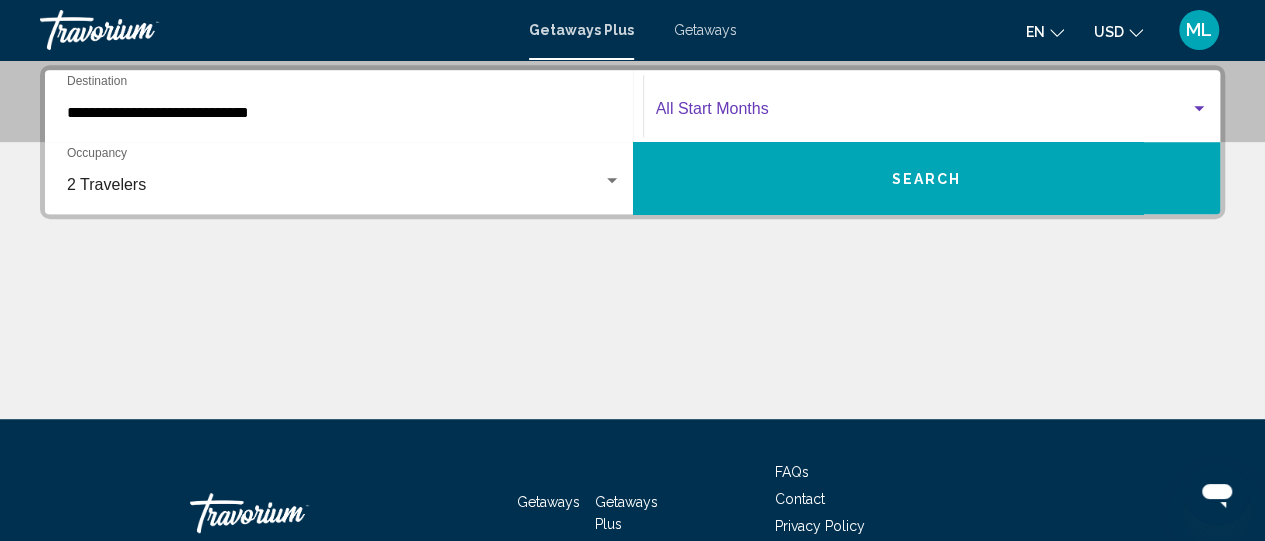 click at bounding box center [1199, 108] 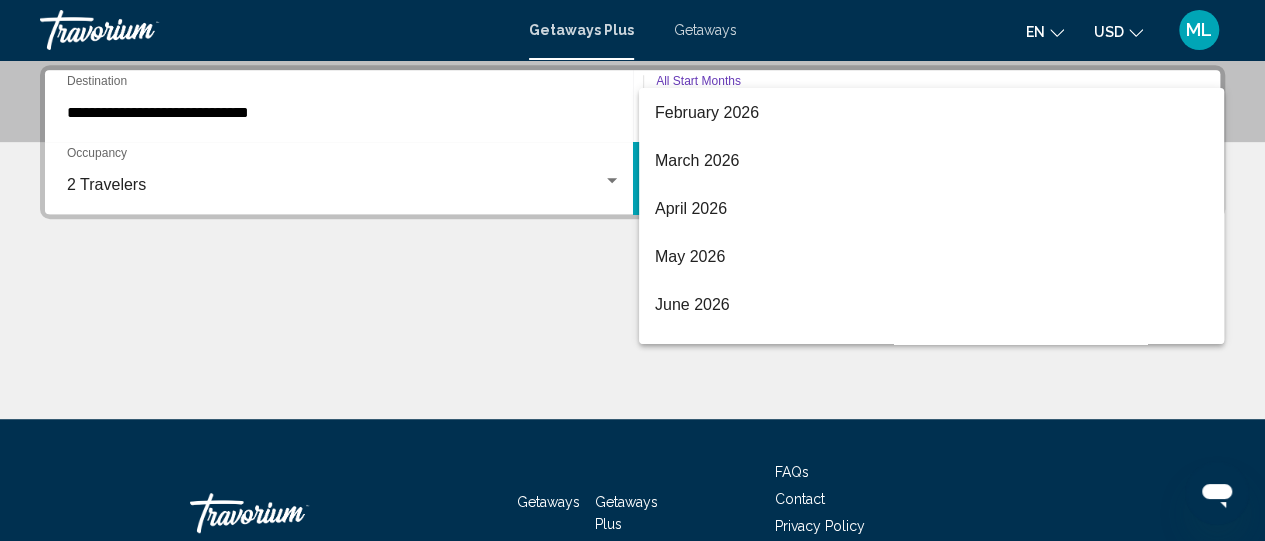 scroll, scrollTop: 310, scrollLeft: 0, axis: vertical 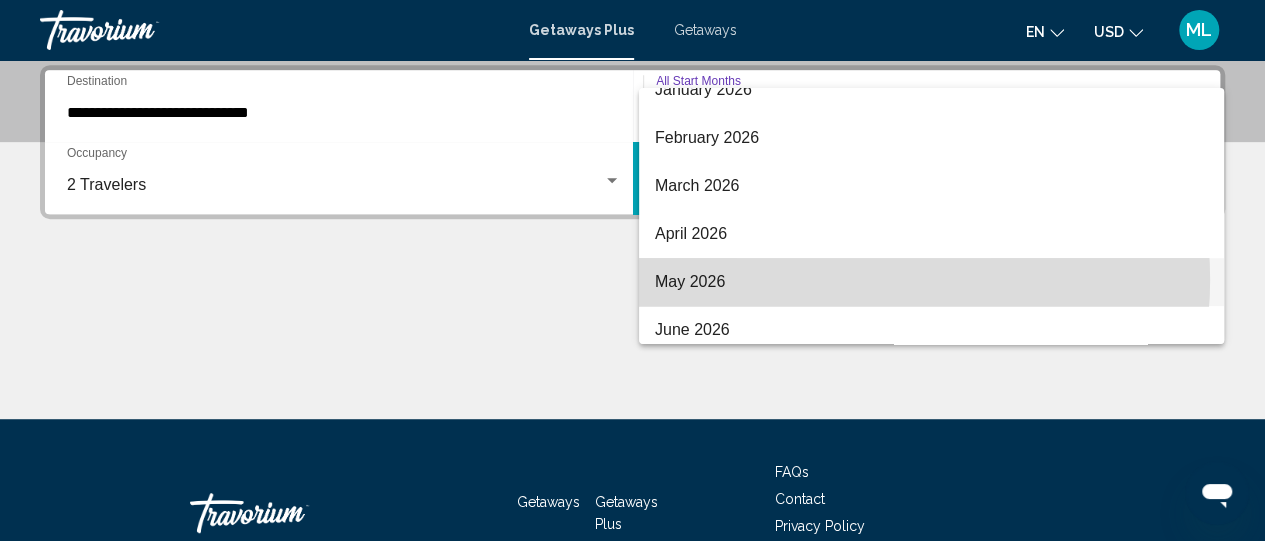 click on "May 2026" at bounding box center (931, 282) 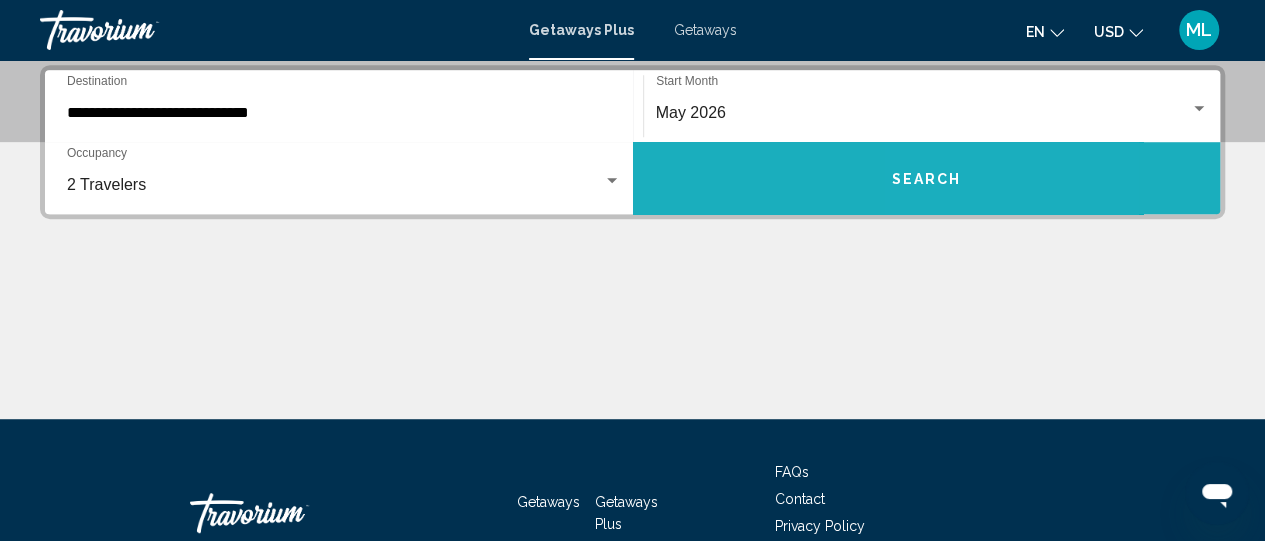 click on "Search" at bounding box center [926, 179] 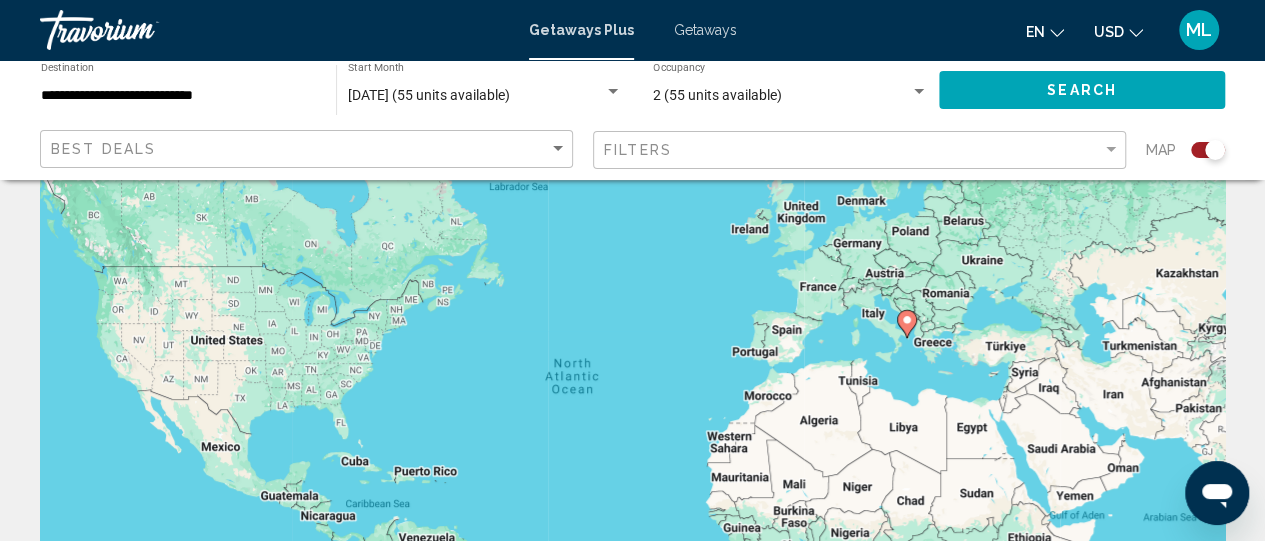scroll, scrollTop: 80, scrollLeft: 0, axis: vertical 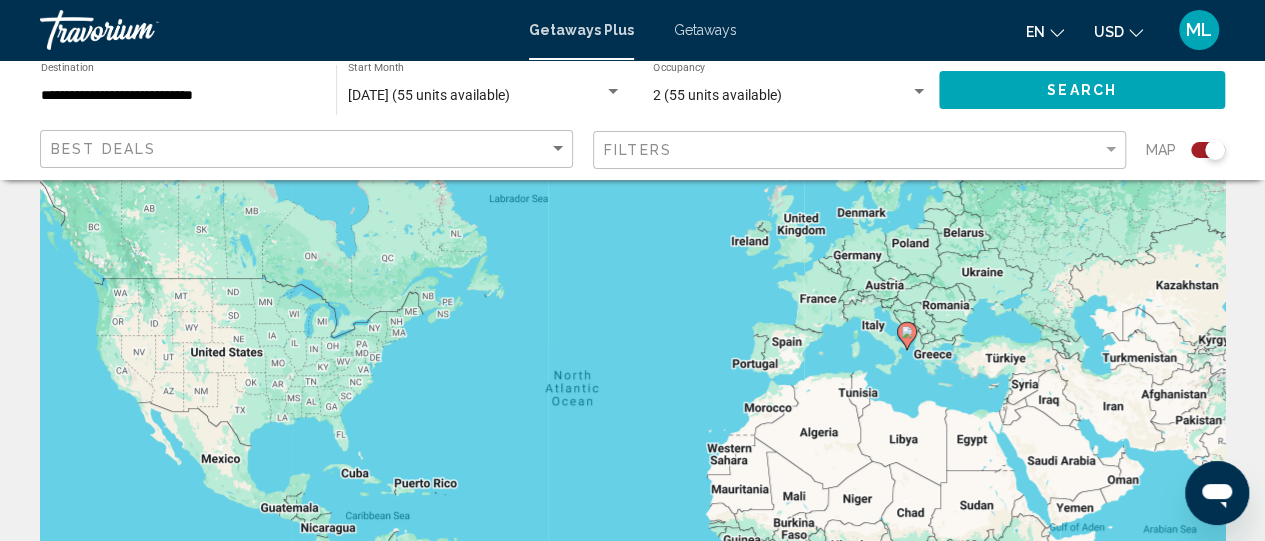 click on "Getaways" at bounding box center [705, 30] 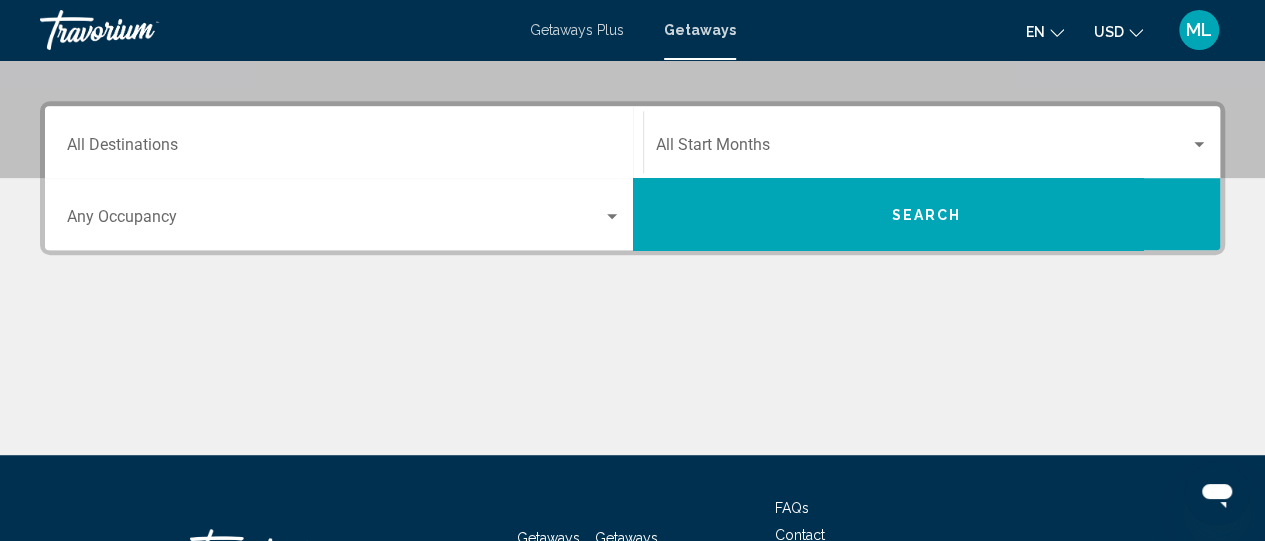 scroll, scrollTop: 420, scrollLeft: 0, axis: vertical 